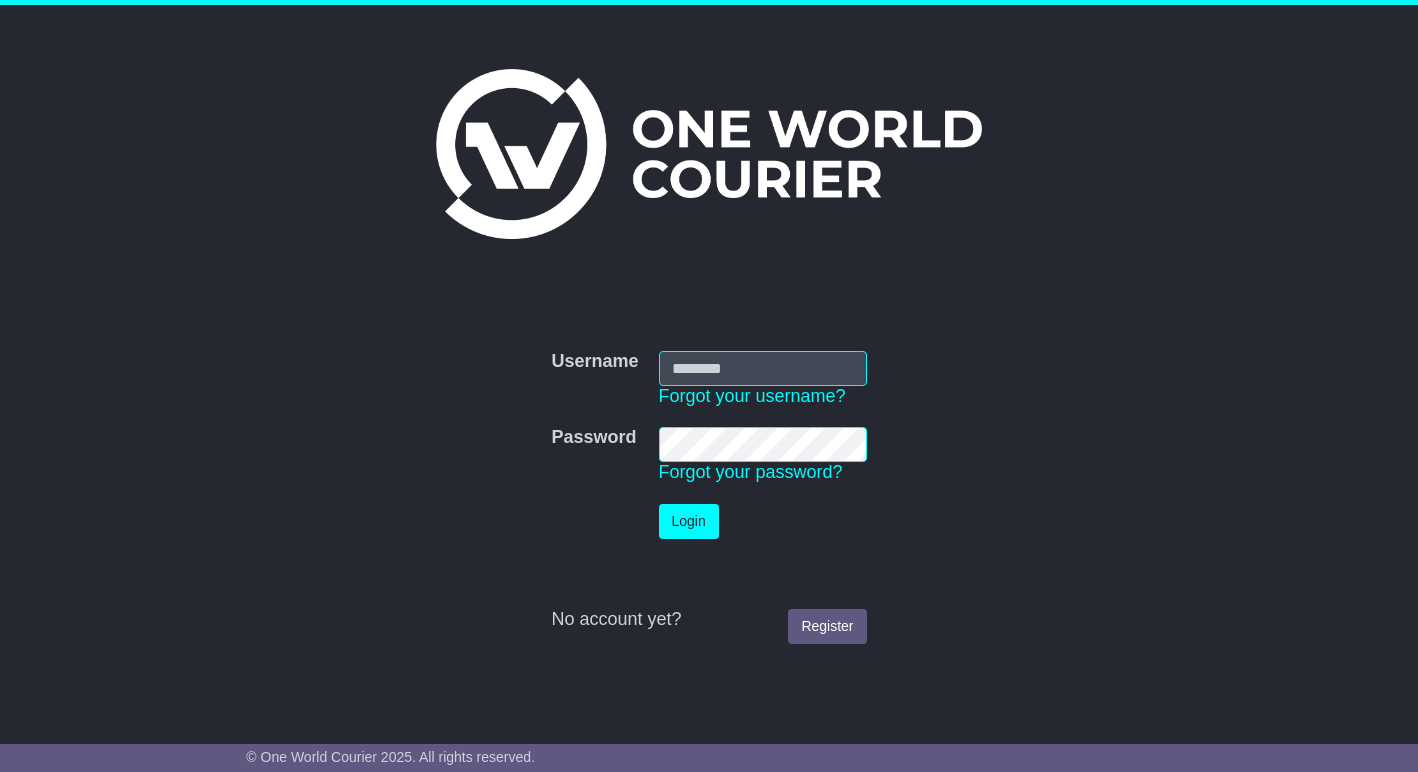 scroll, scrollTop: 0, scrollLeft: 0, axis: both 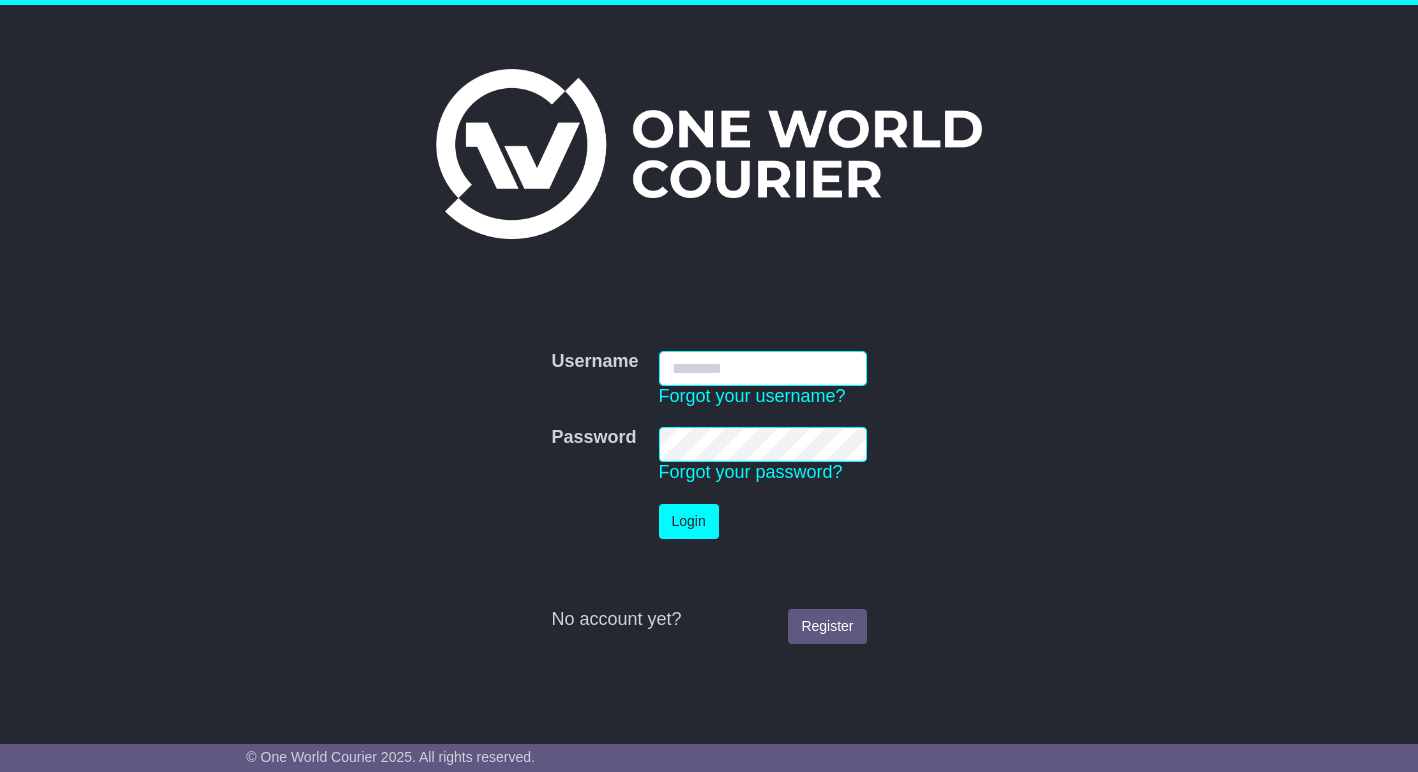 type on "**********" 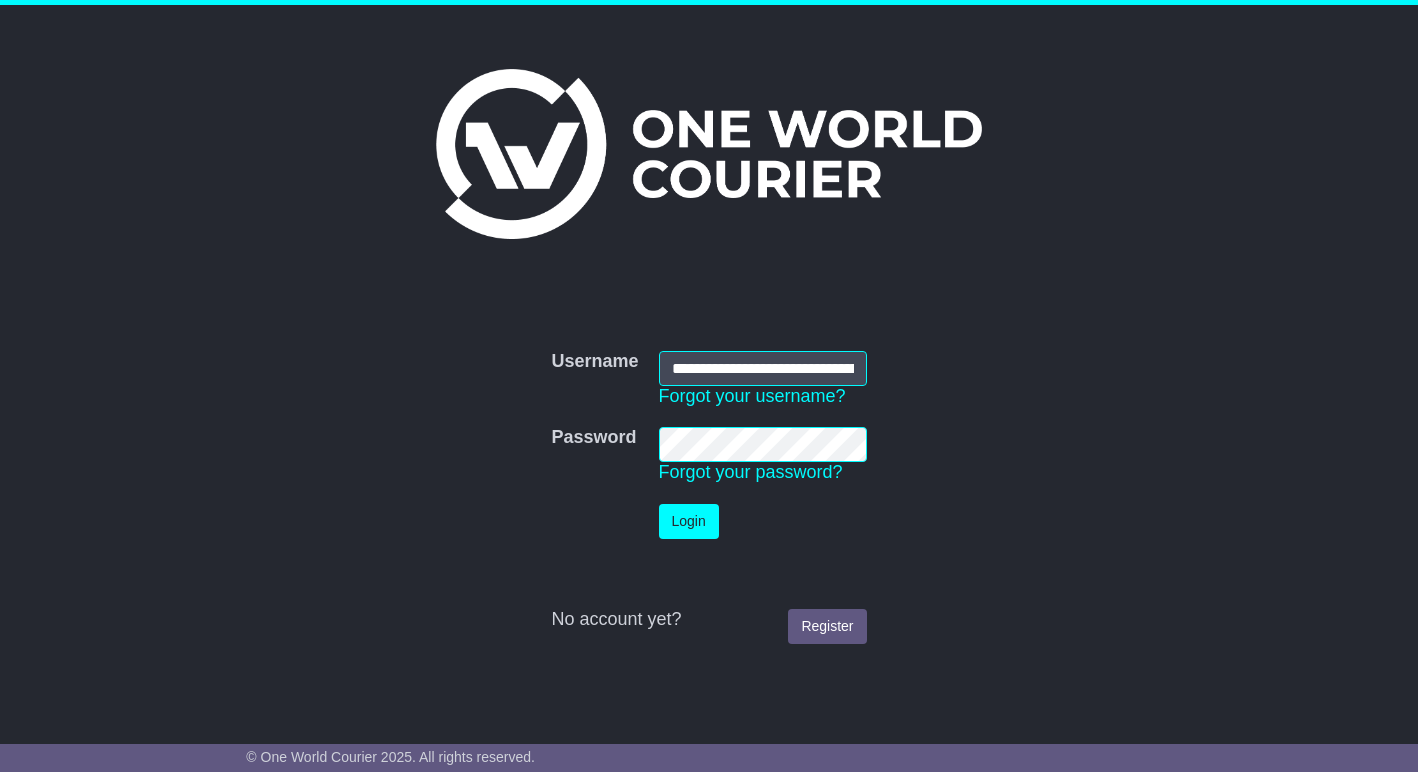 click on "Login" at bounding box center (689, 521) 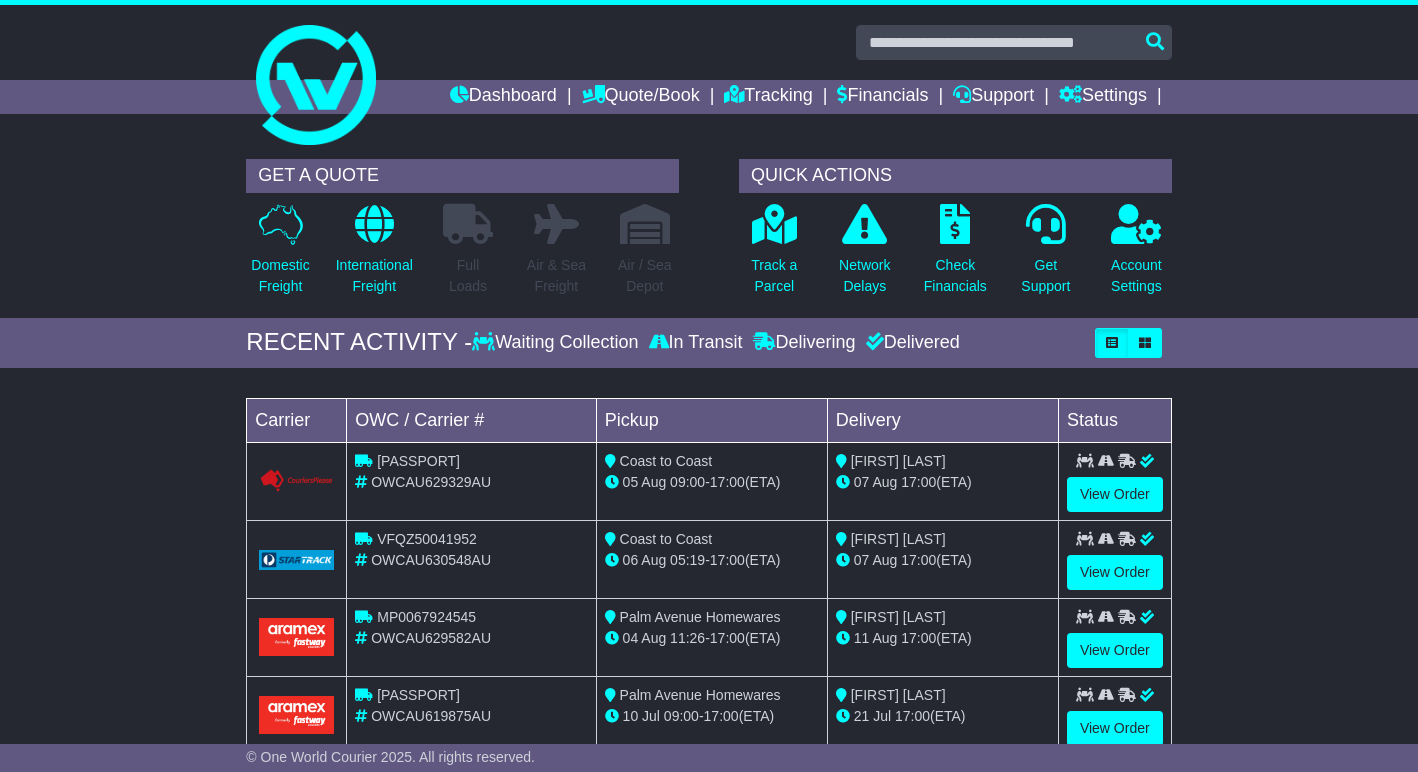 scroll, scrollTop: 0, scrollLeft: 0, axis: both 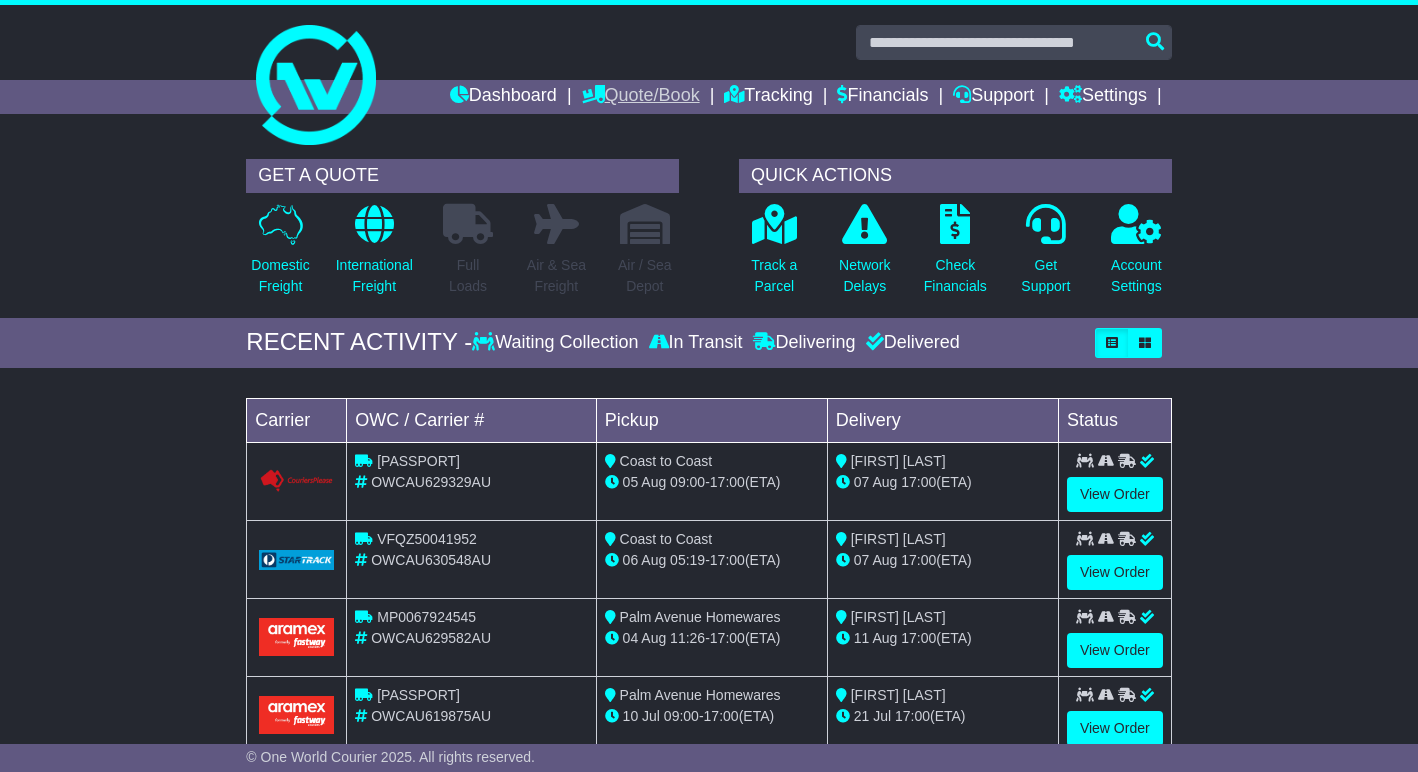 click on "Quote/Book" at bounding box center (641, 97) 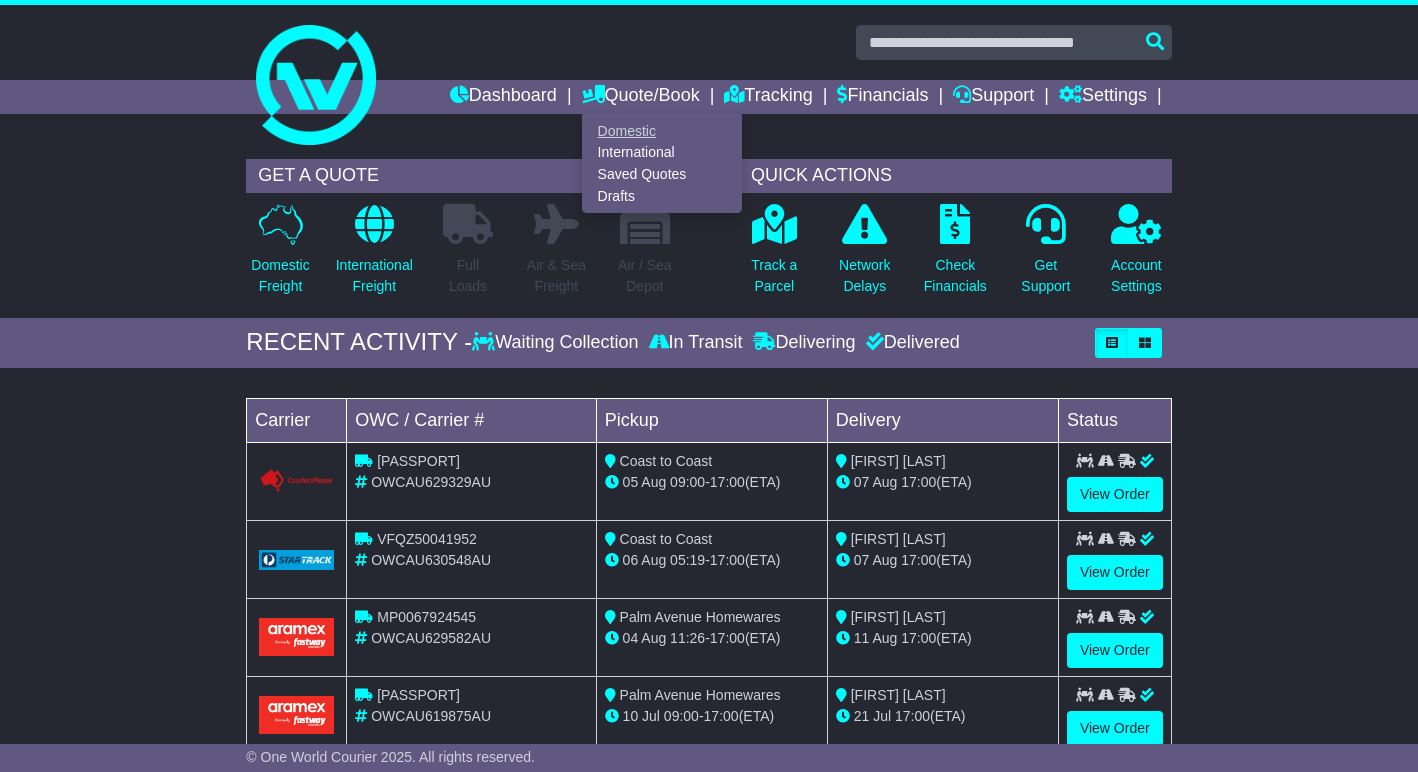 click on "Domestic" at bounding box center (662, 131) 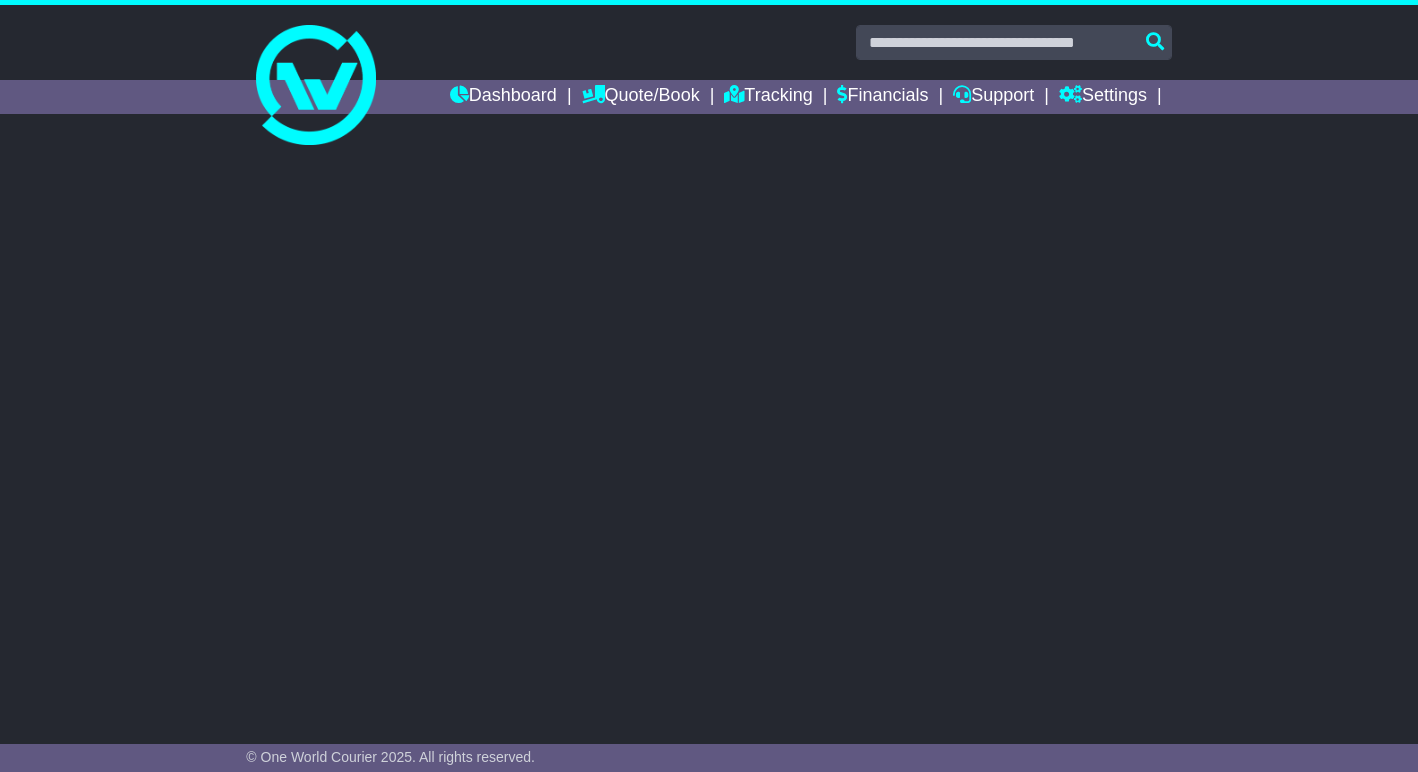 scroll, scrollTop: 0, scrollLeft: 0, axis: both 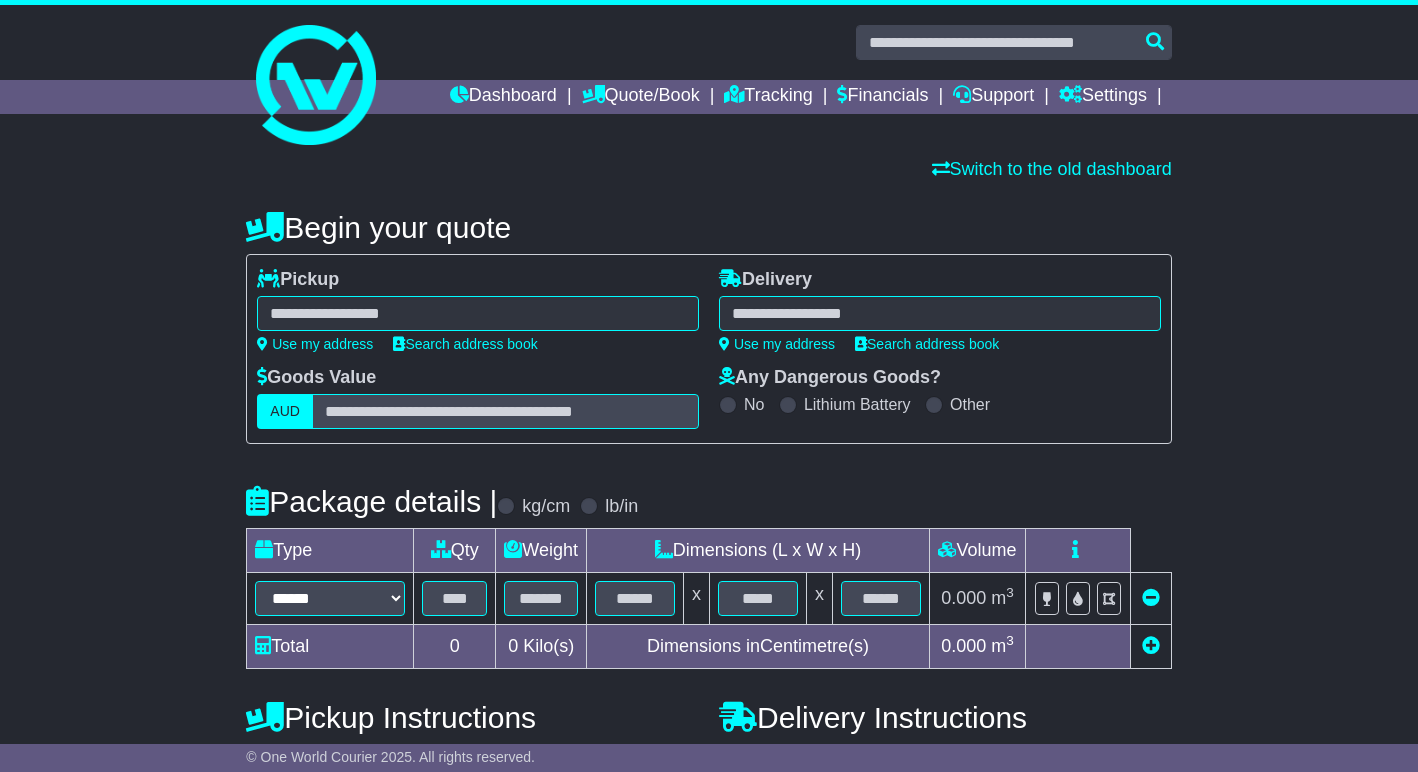 click at bounding box center (478, 313) 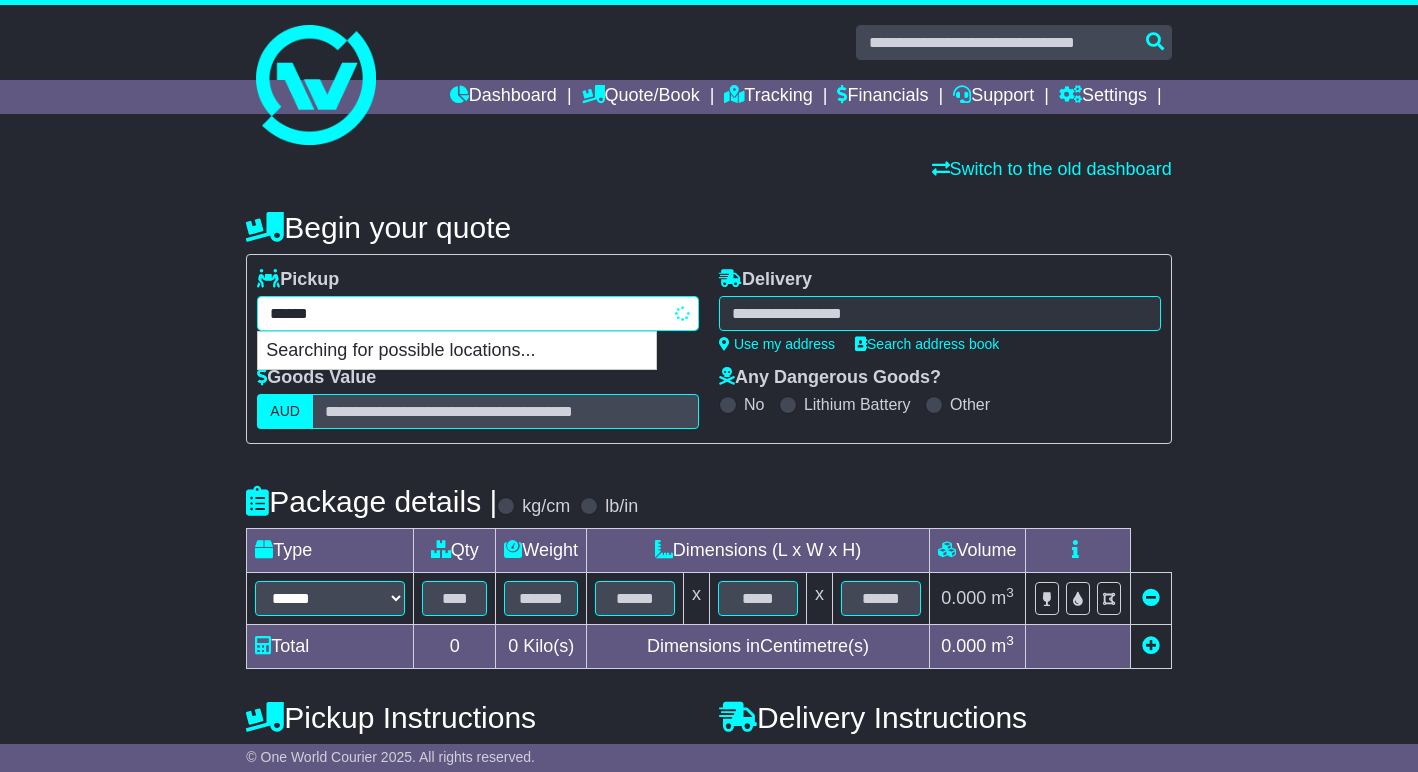 type on "*******" 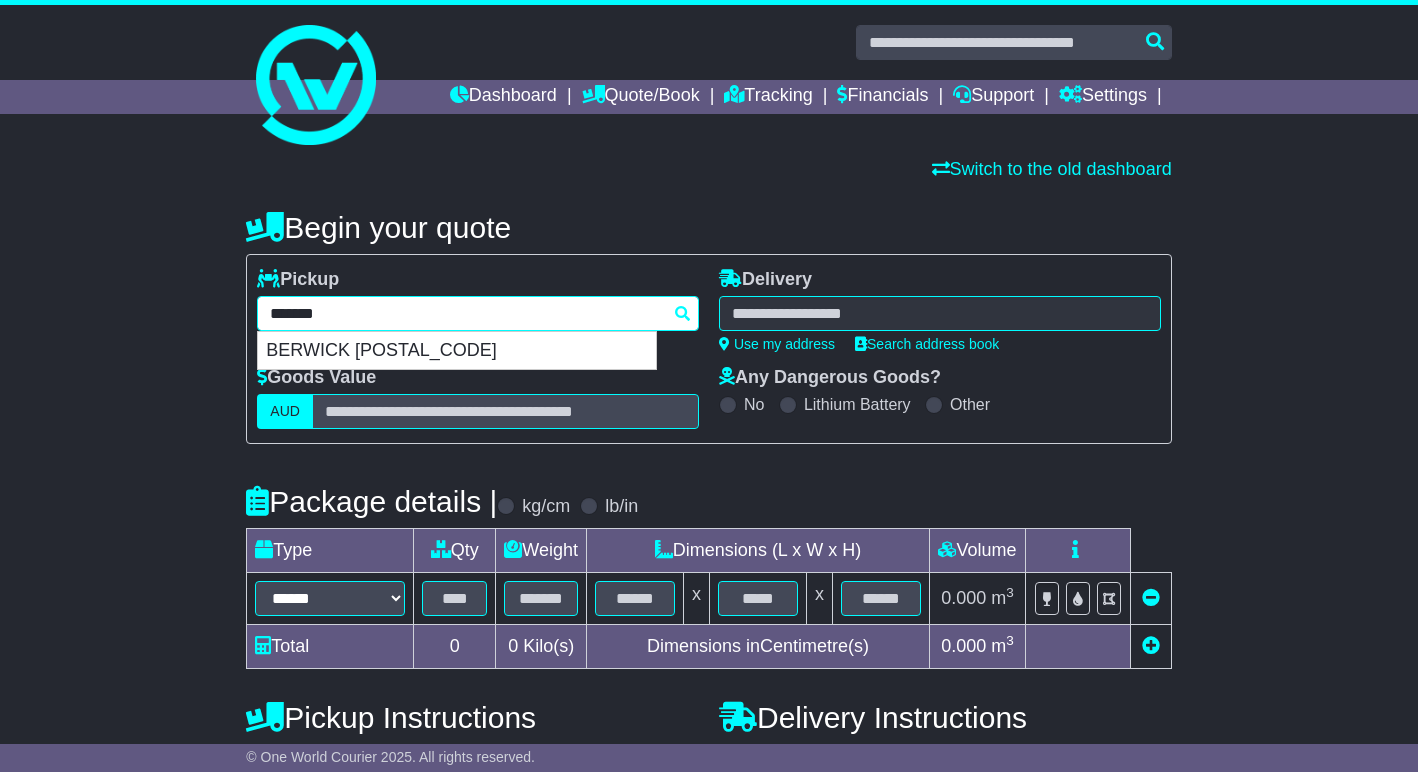 click on "BERWICK [POSTAL_CODE]" at bounding box center [457, 351] 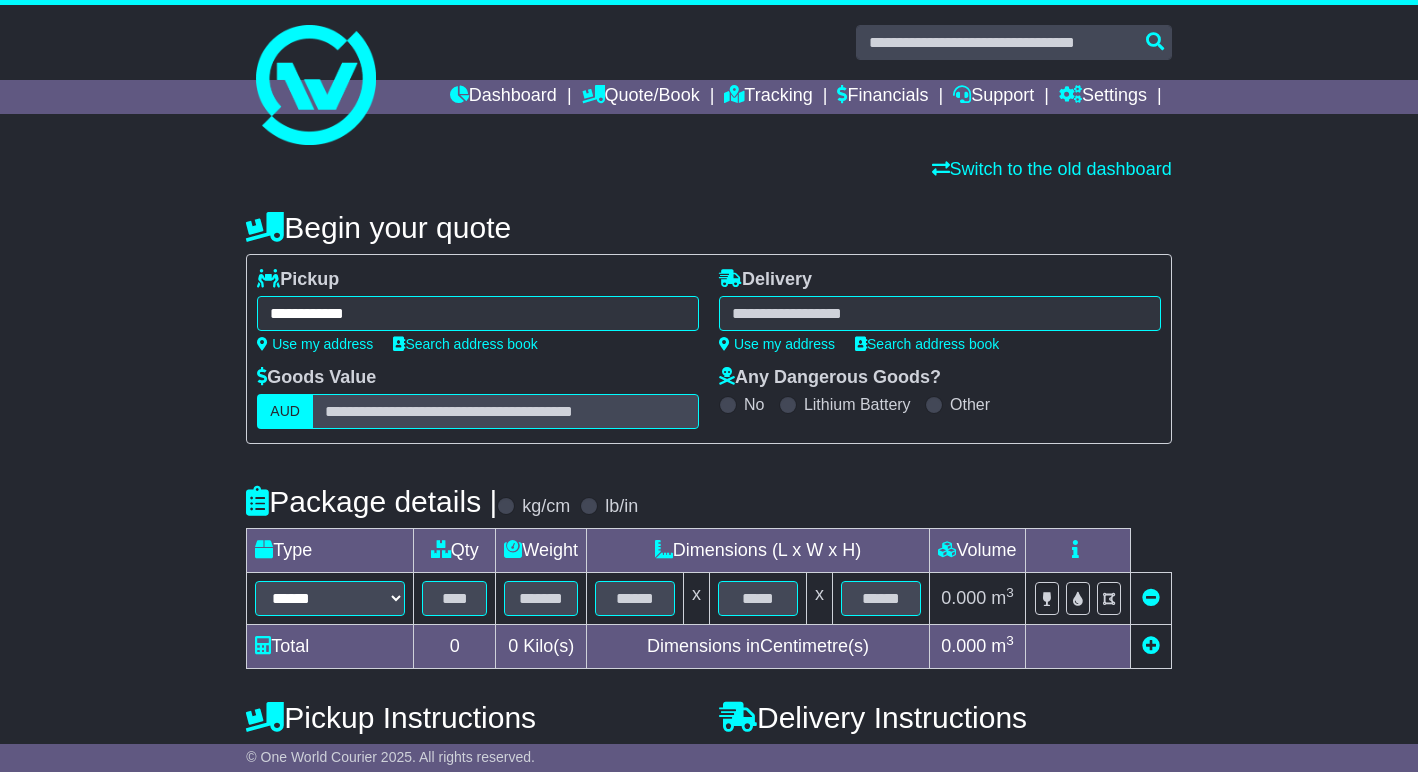 type on "**********" 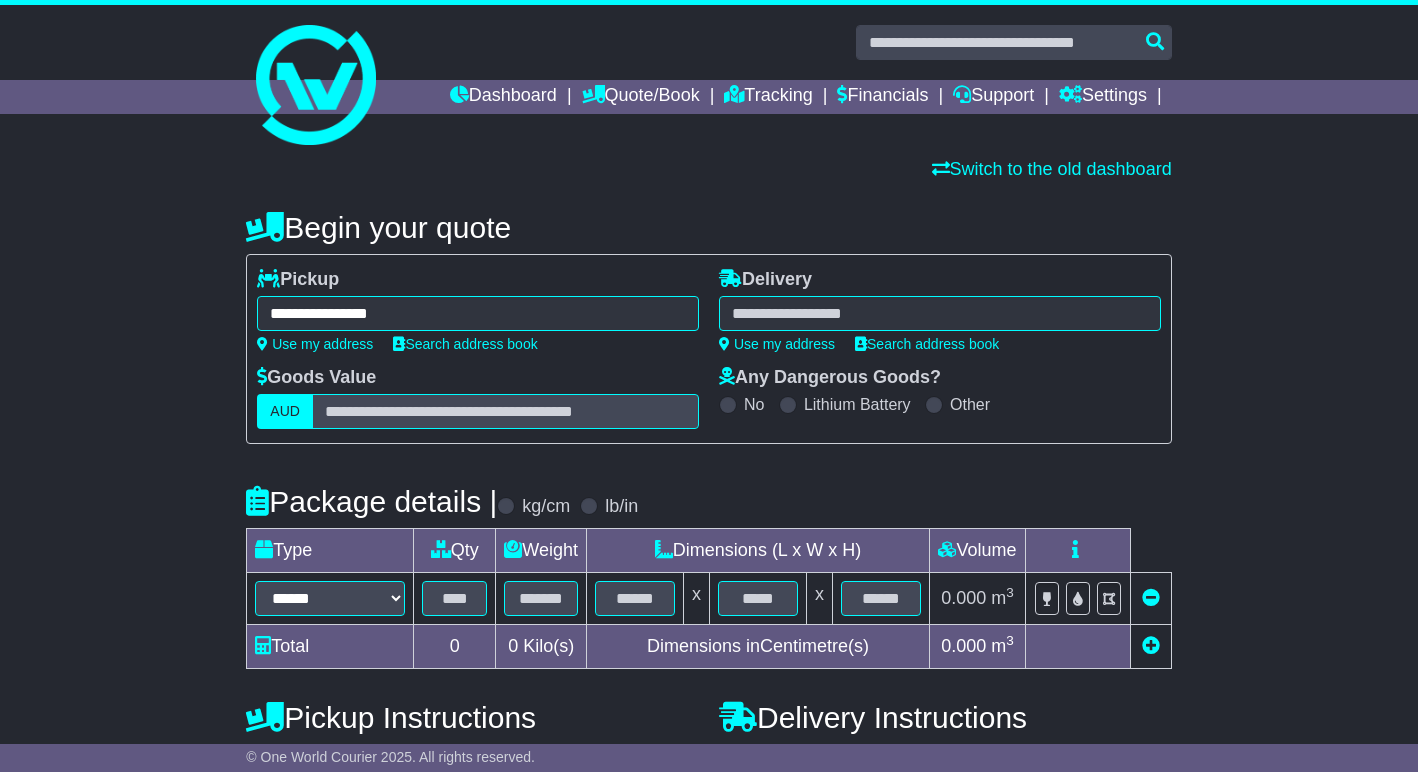 click at bounding box center [940, 313] 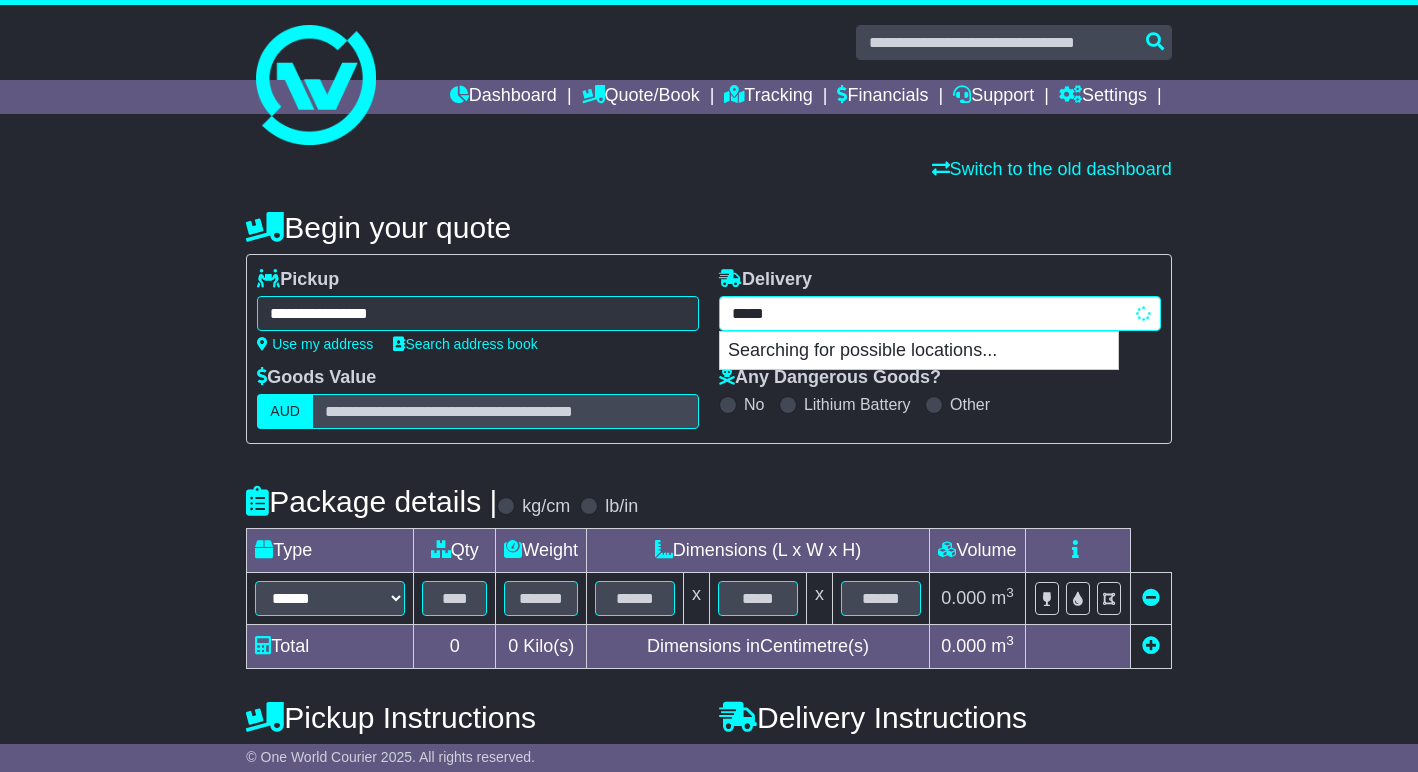 type on "******" 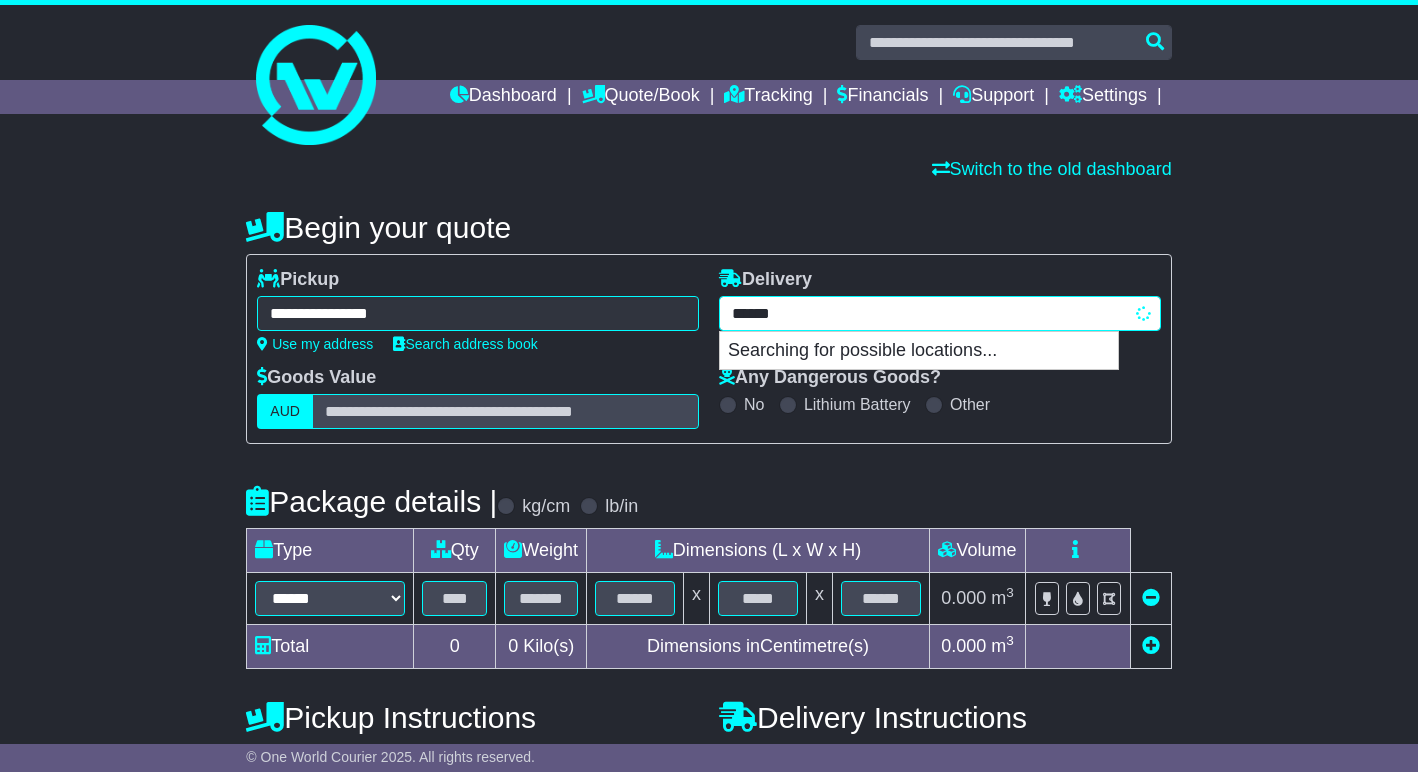type on "********" 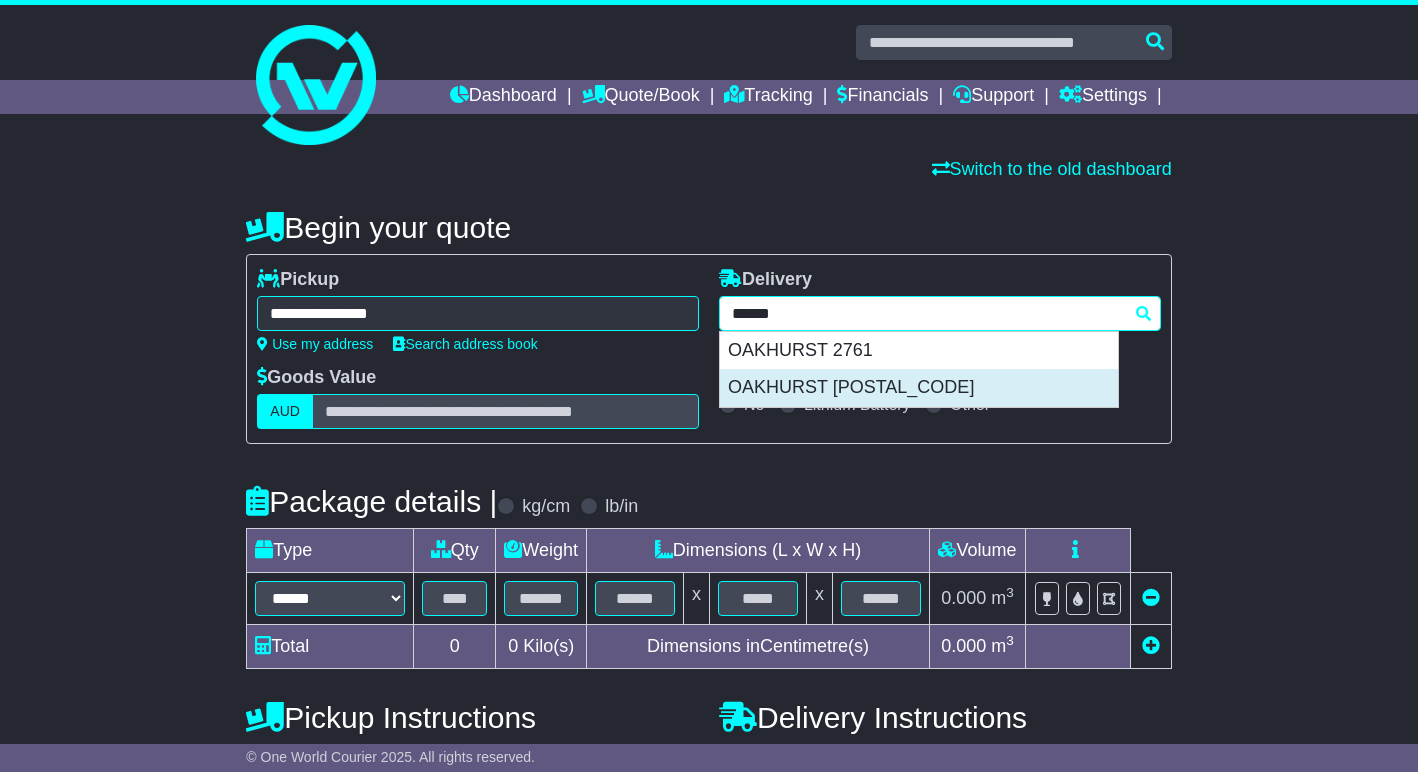 click on "OAKHURST [POSTAL_CODE]" at bounding box center (919, 388) 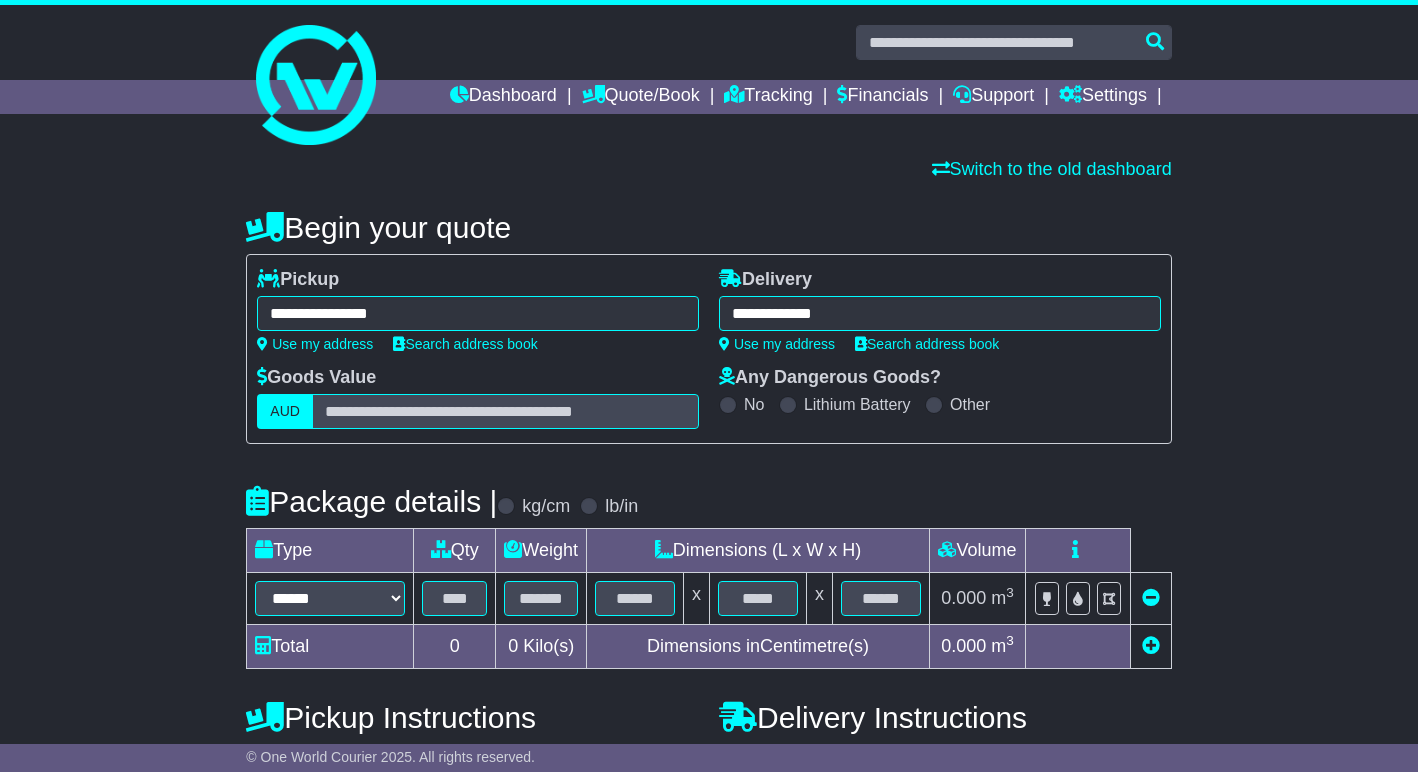 type on "**********" 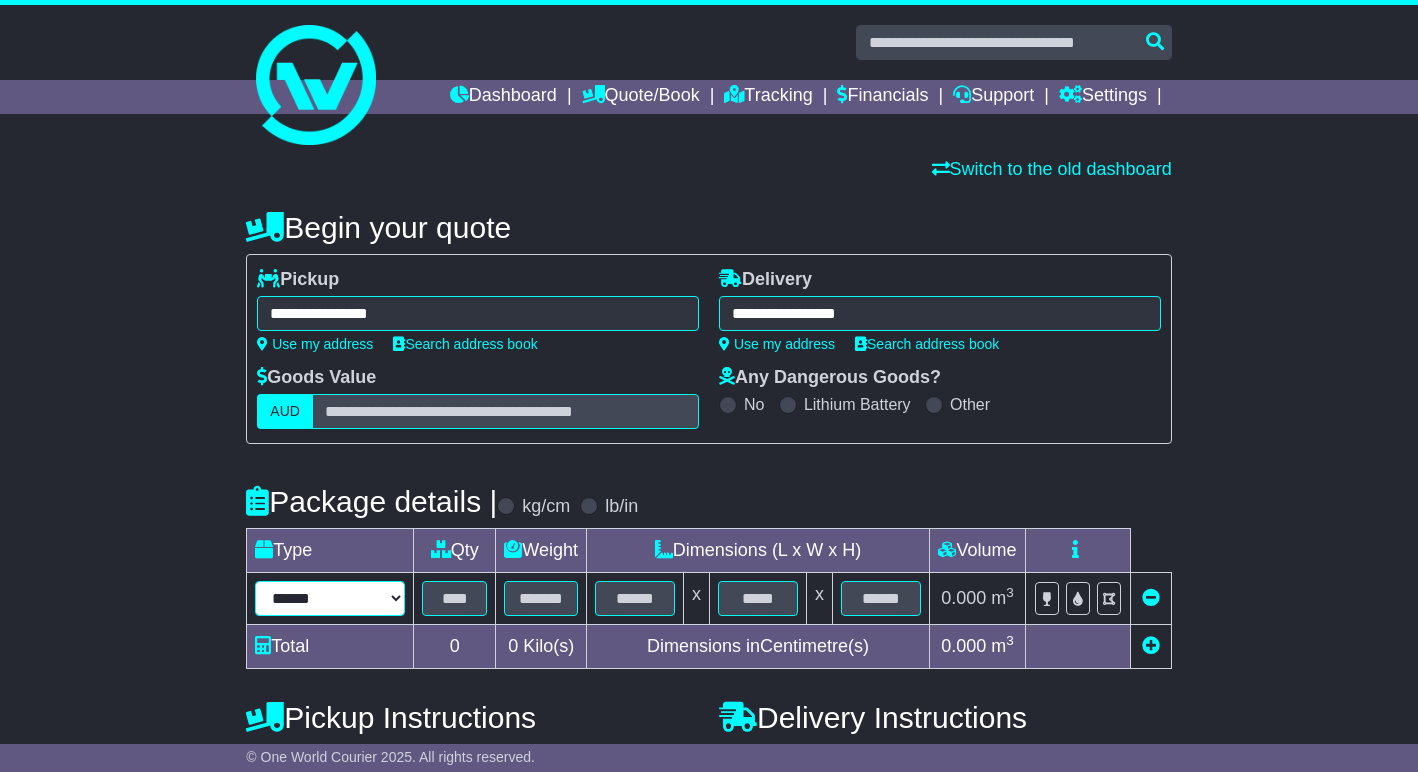 select on "*****" 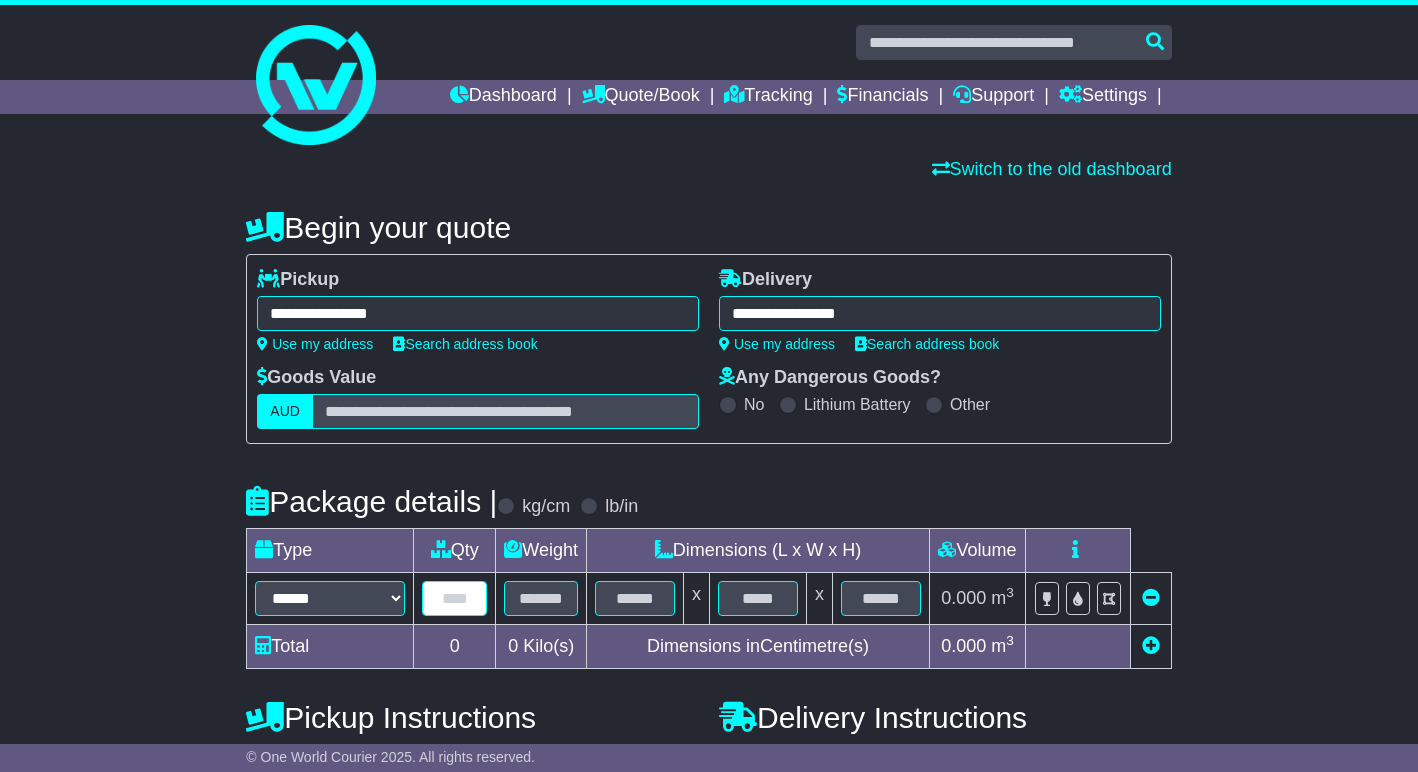 click at bounding box center (454, 598) 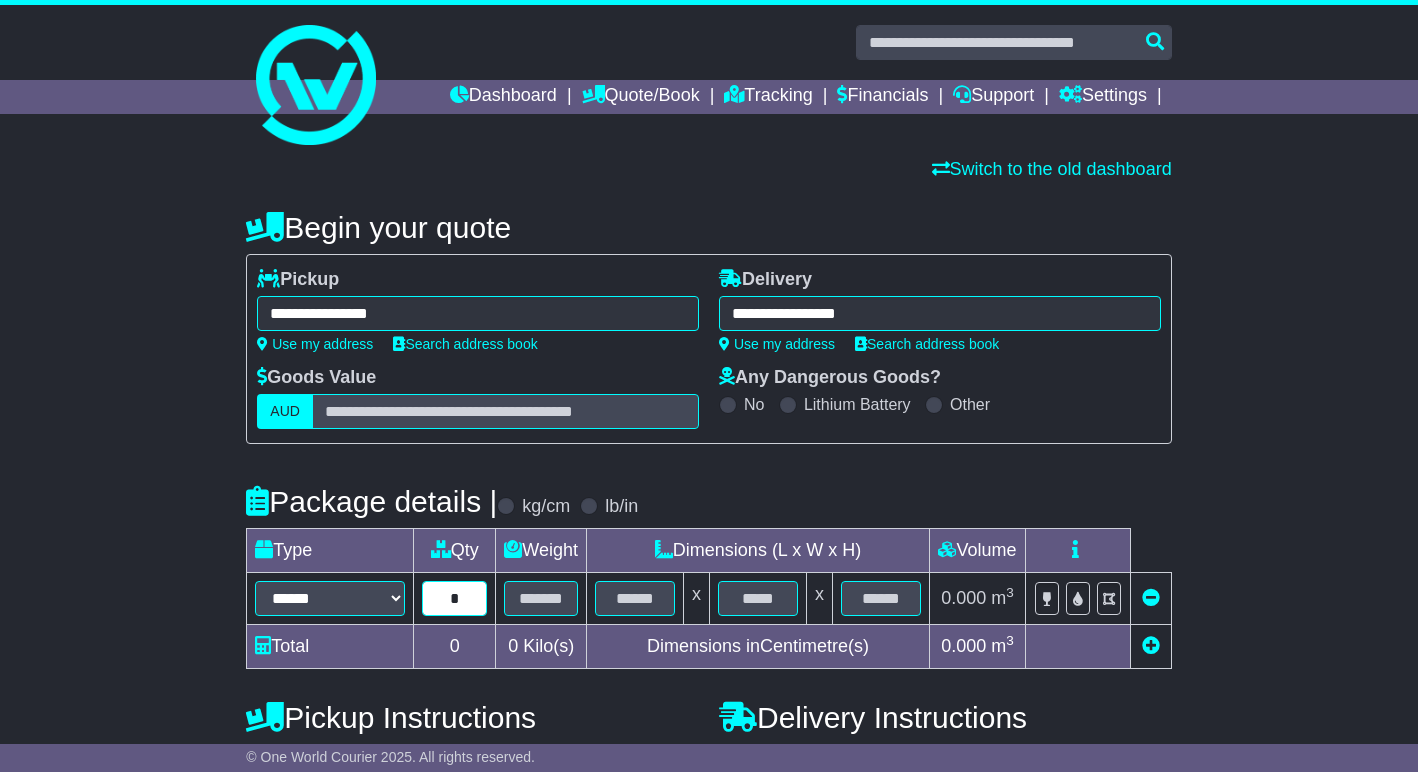 type on "*" 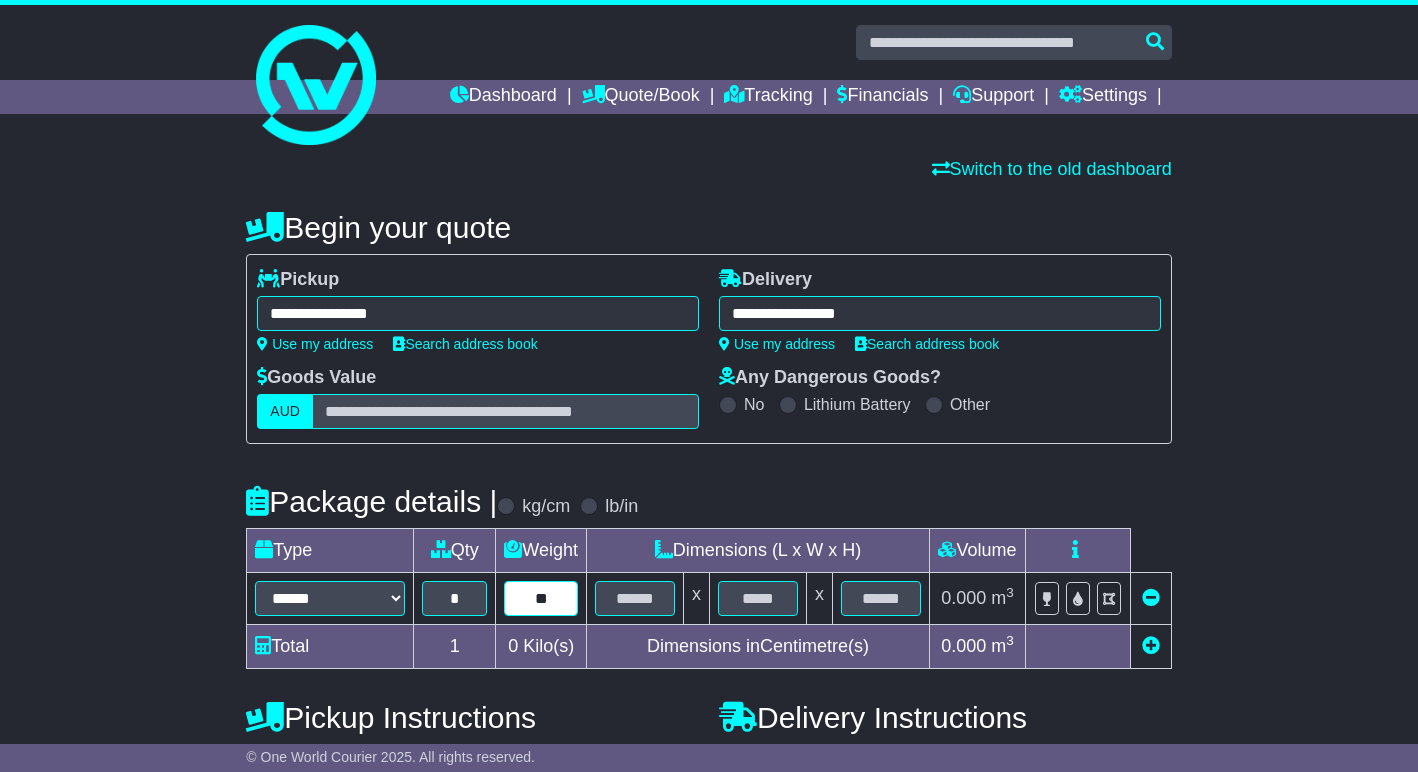 type on "**" 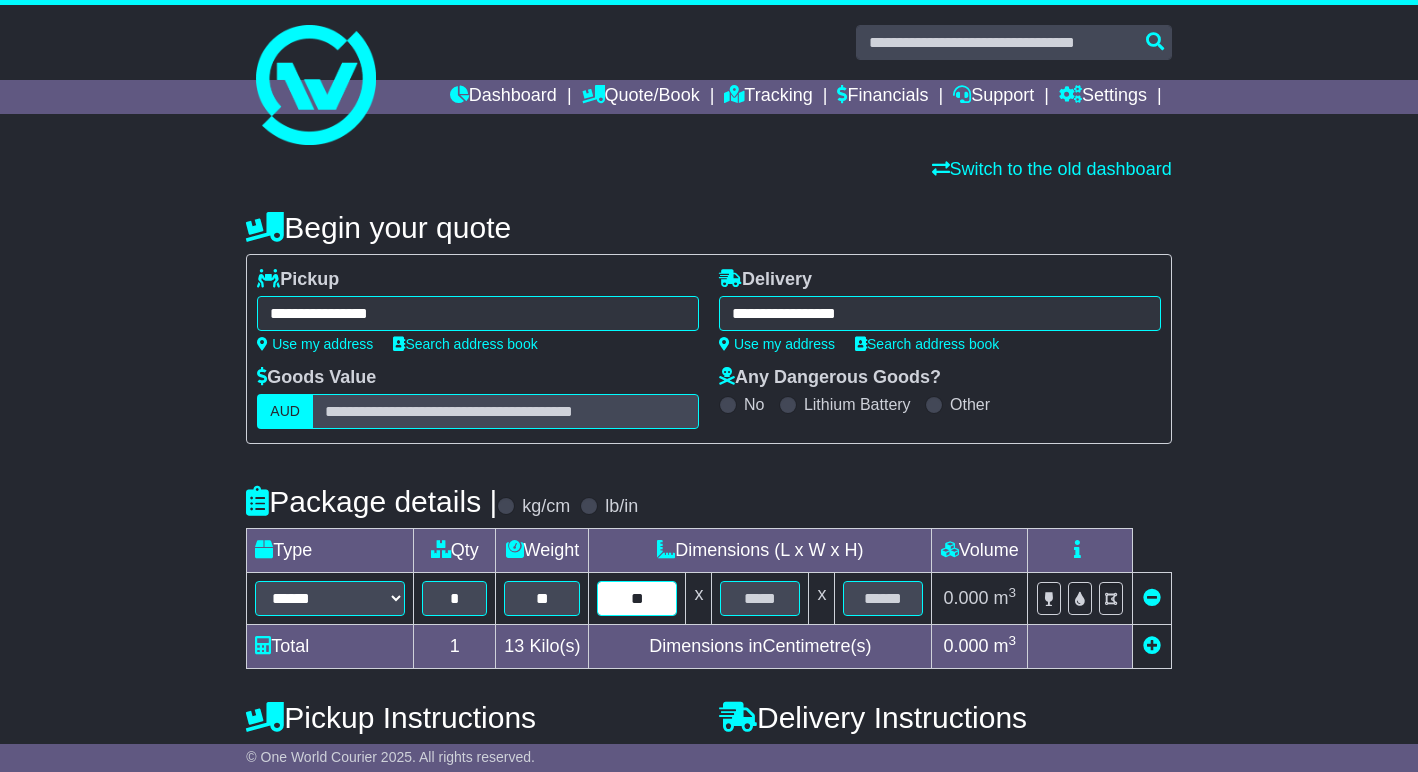 type on "**" 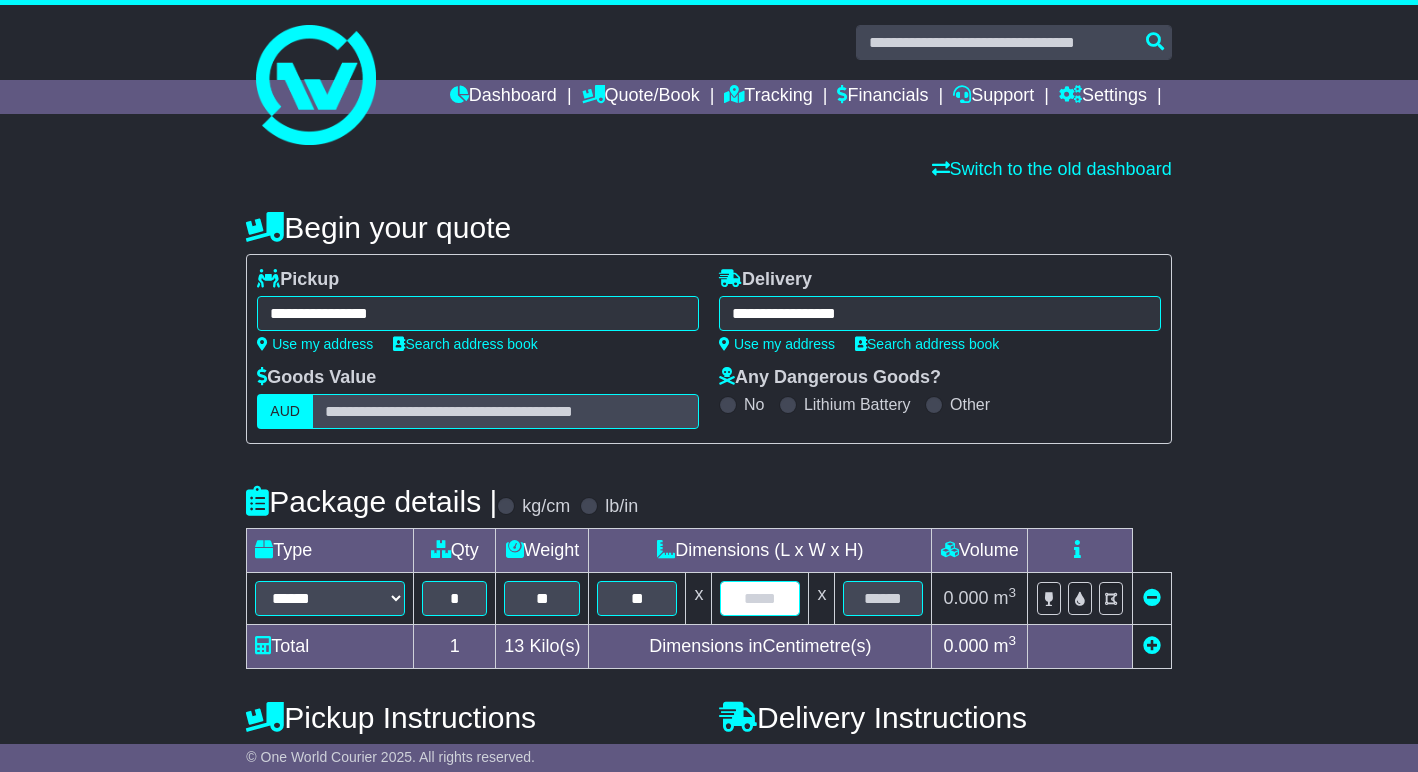type on "*" 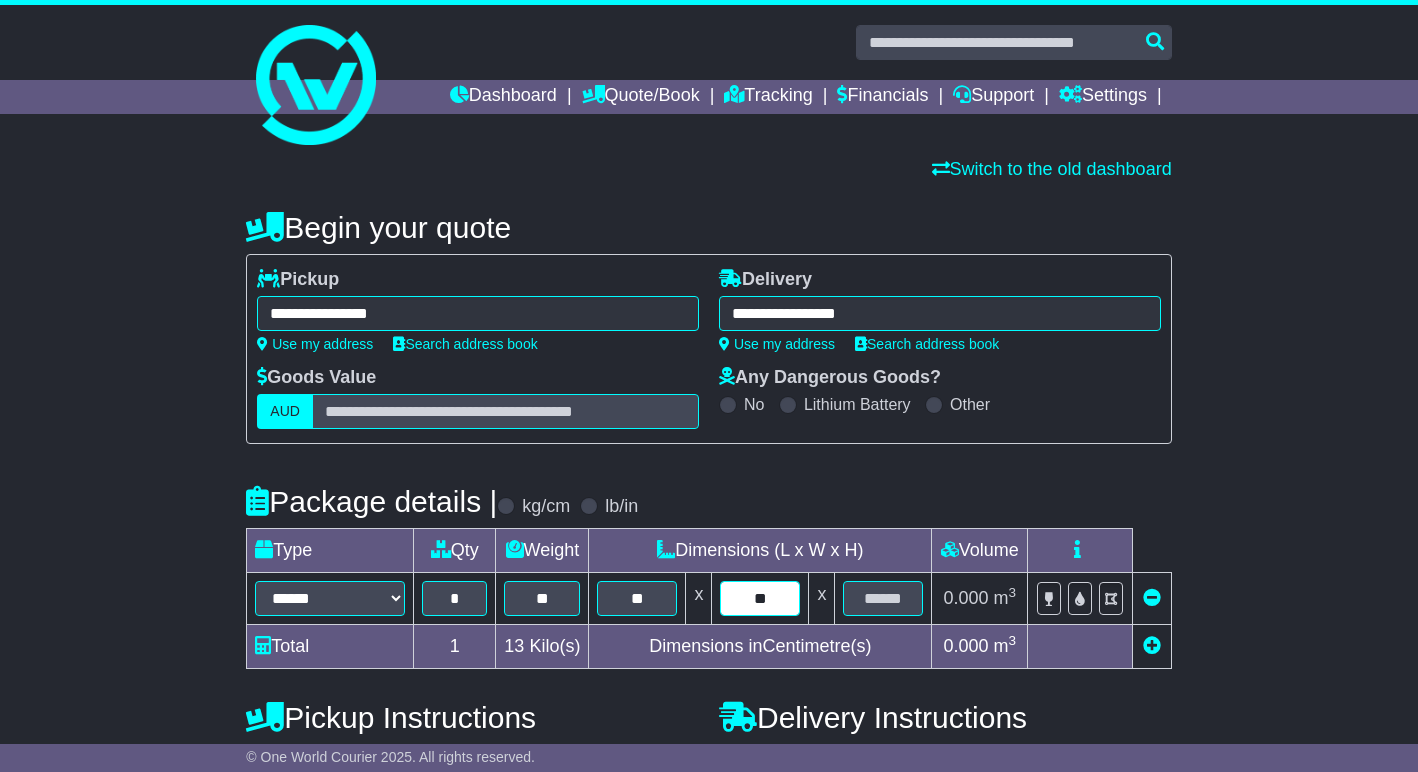 type on "**" 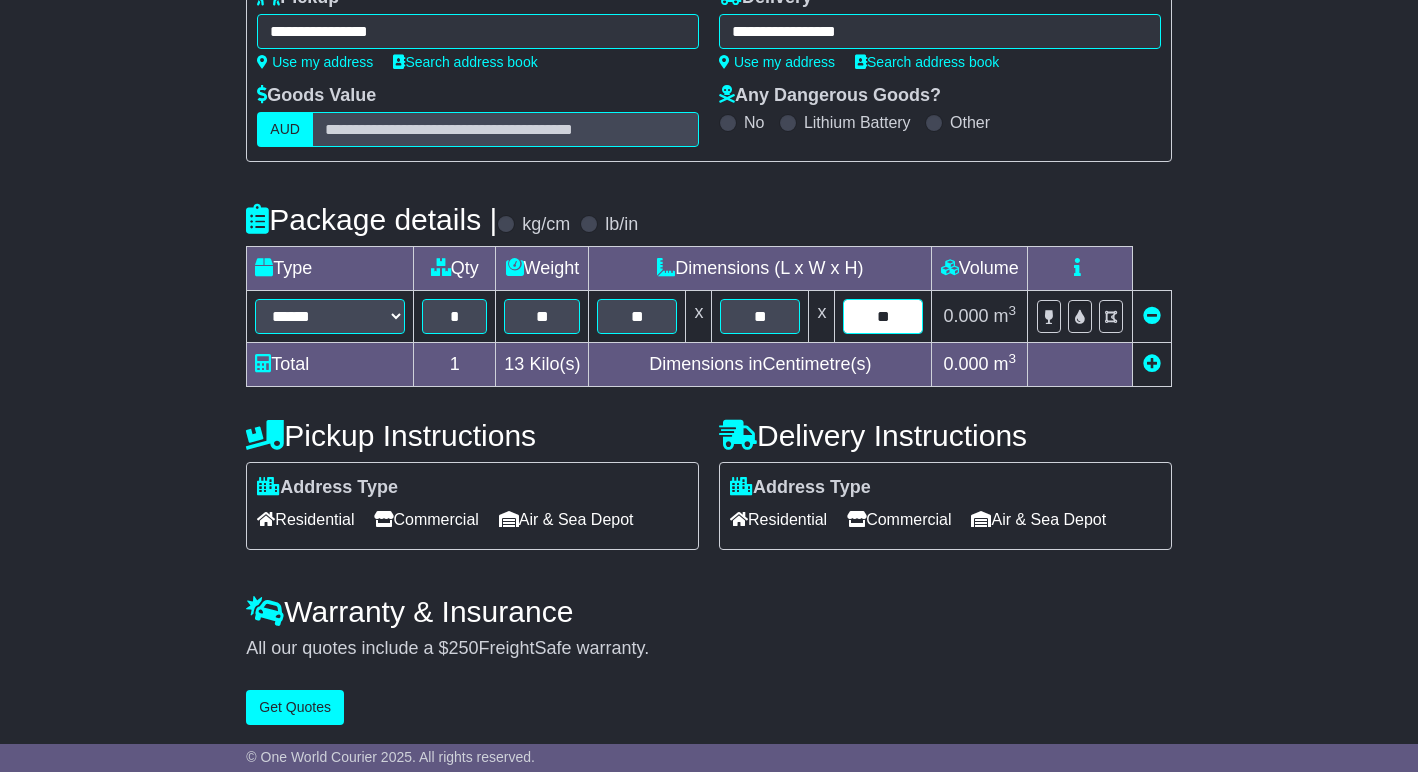 scroll, scrollTop: 281, scrollLeft: 0, axis: vertical 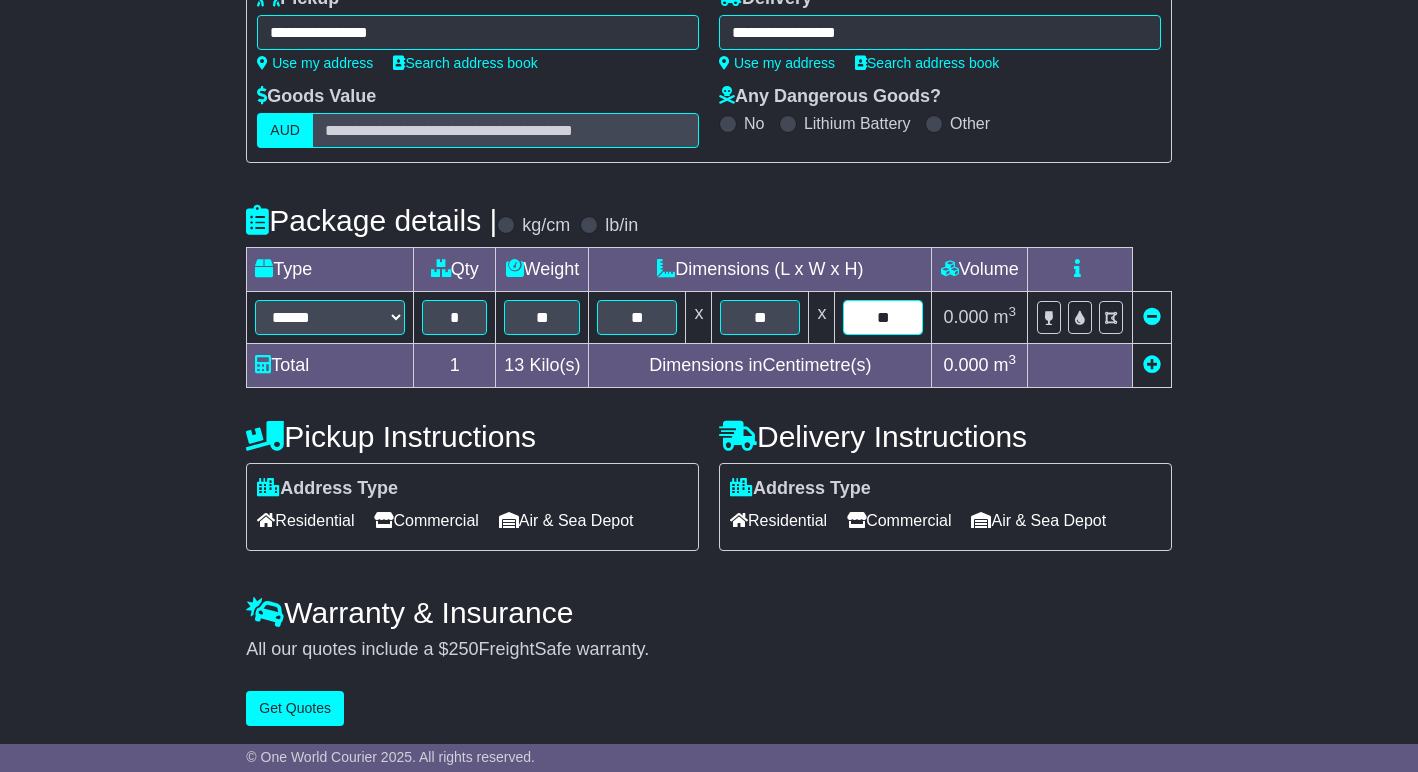 type on "**" 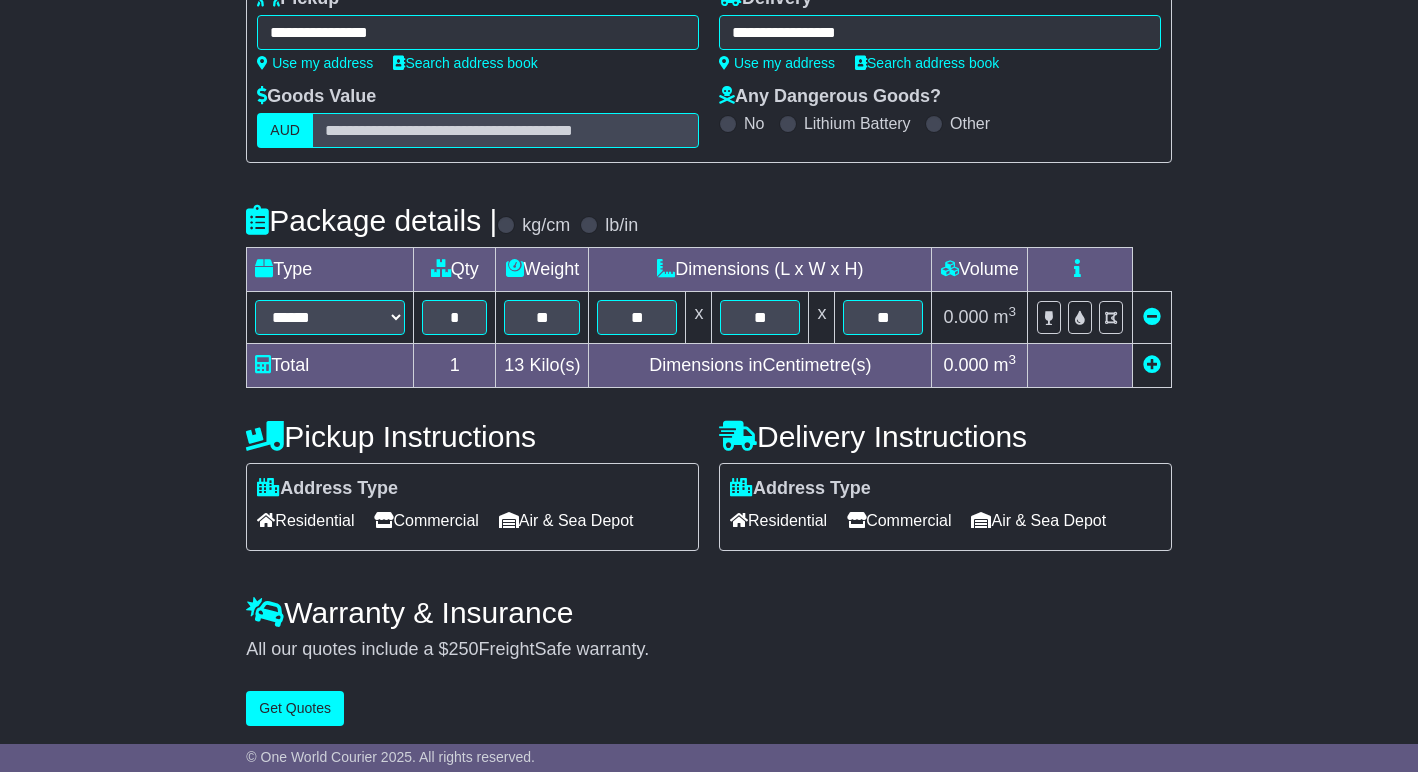 click on "Residential" at bounding box center [305, 520] 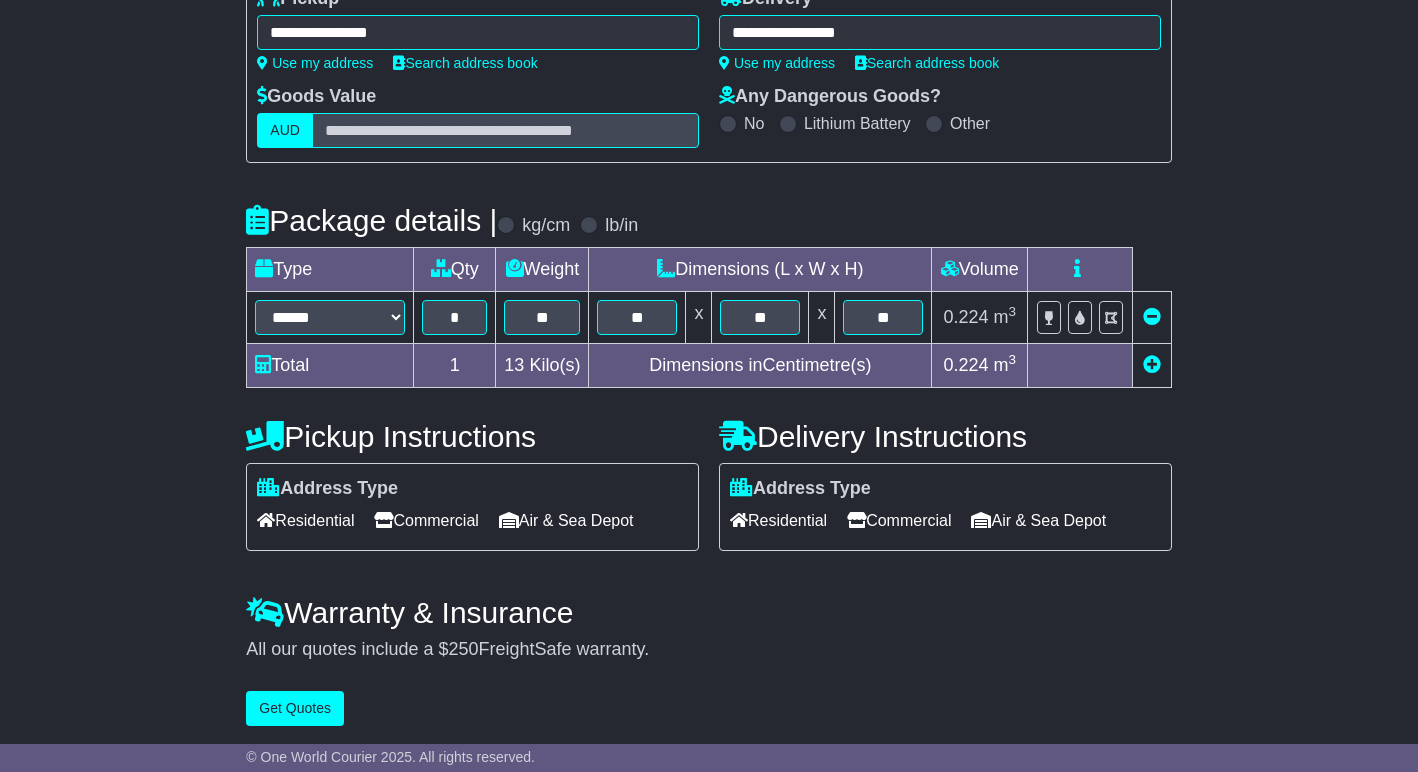 click on "Residential" at bounding box center [778, 520] 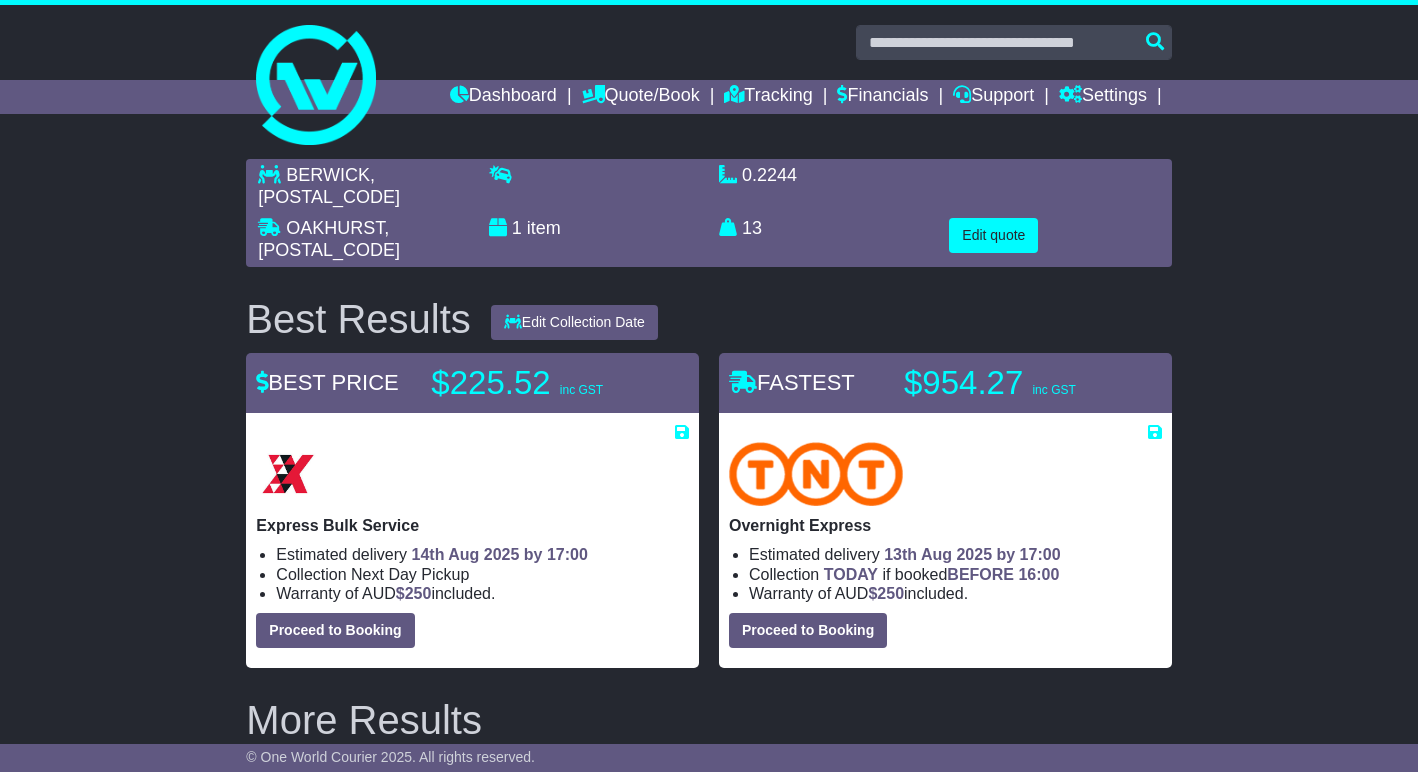 click on "Edit quote" at bounding box center (993, 235) 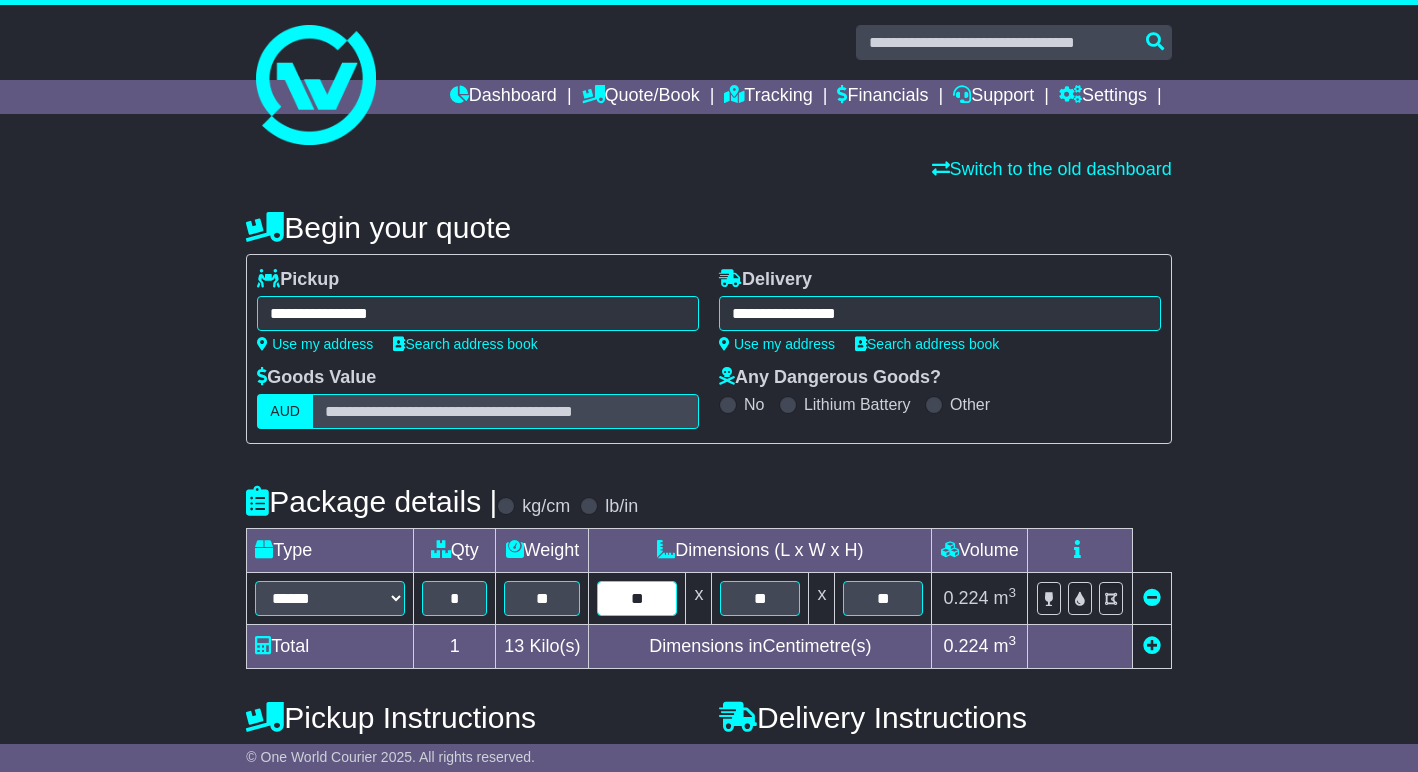 click on "**" at bounding box center (637, 598) 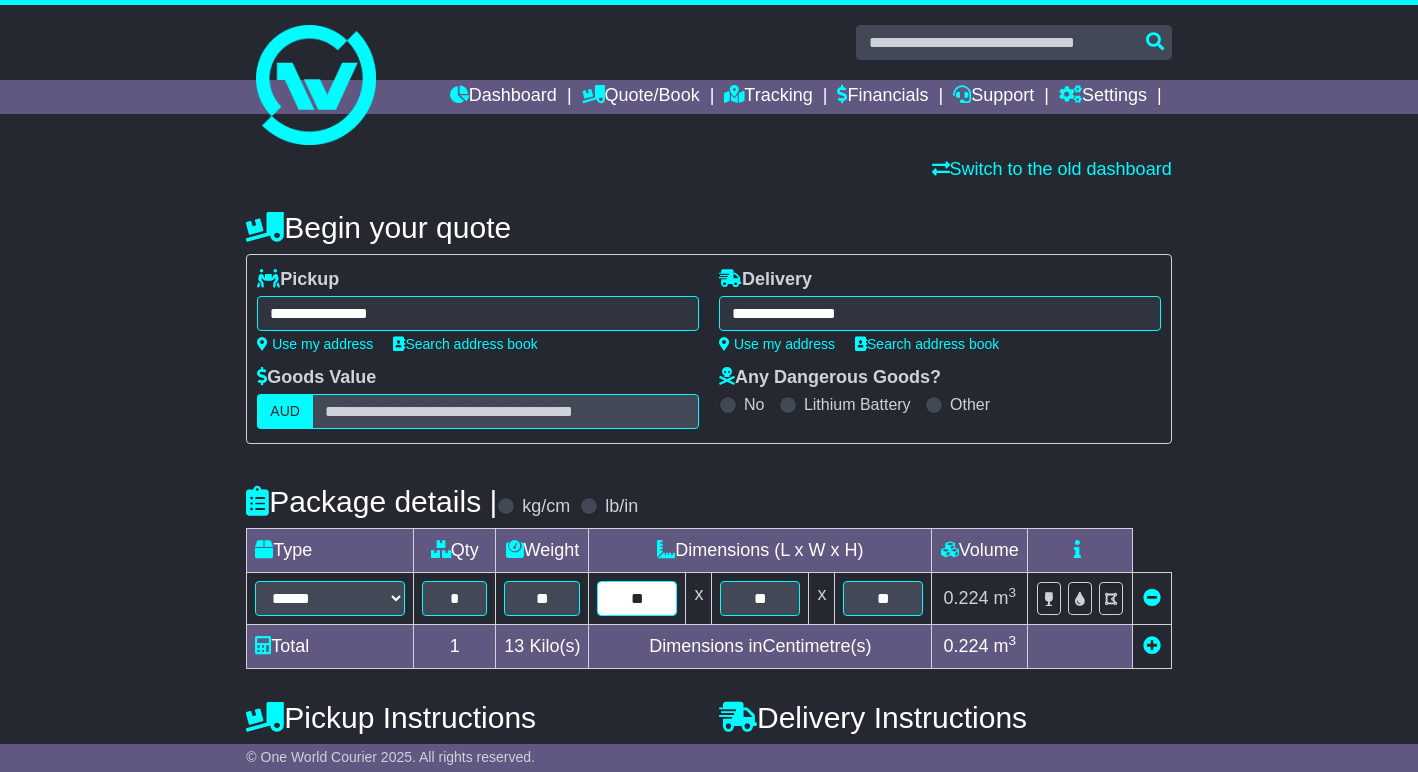 click on "**" at bounding box center [637, 598] 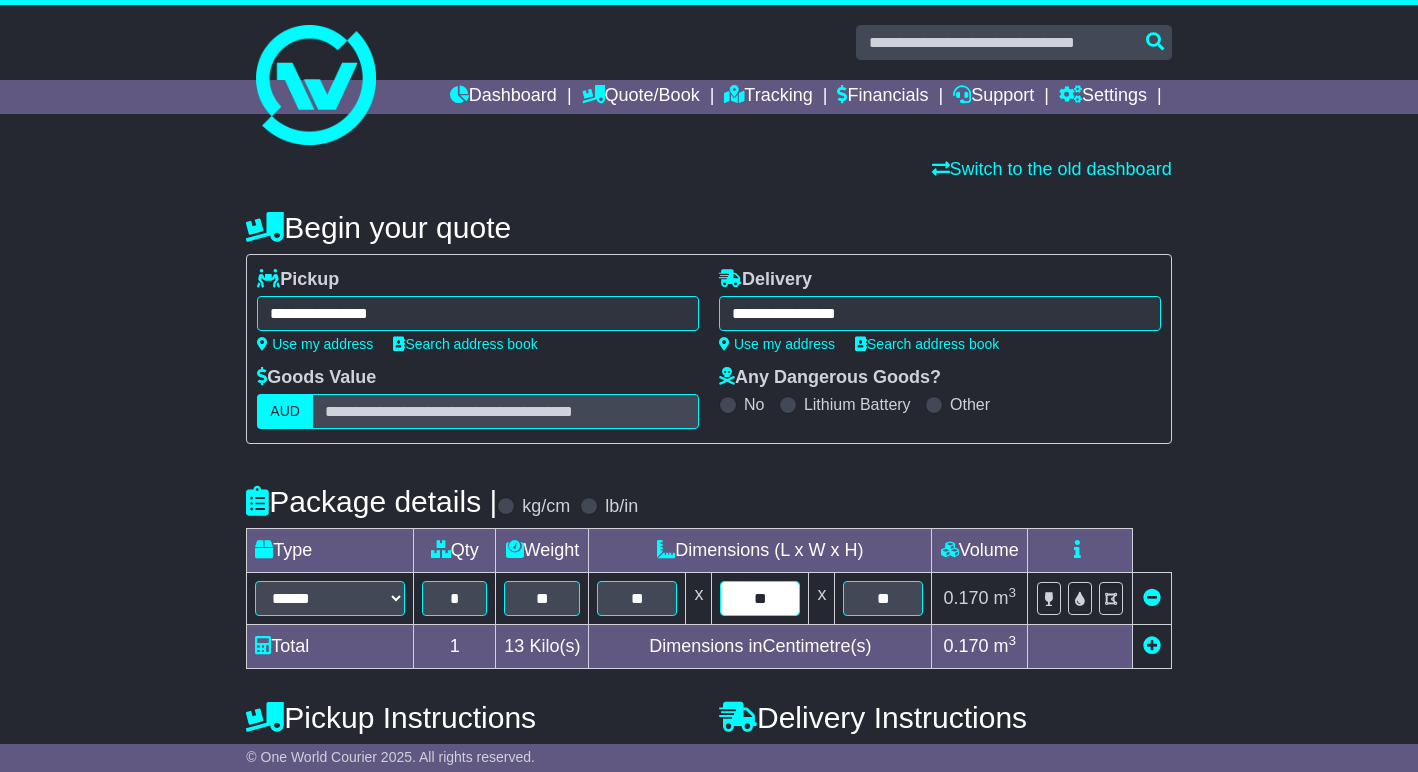 type on "*" 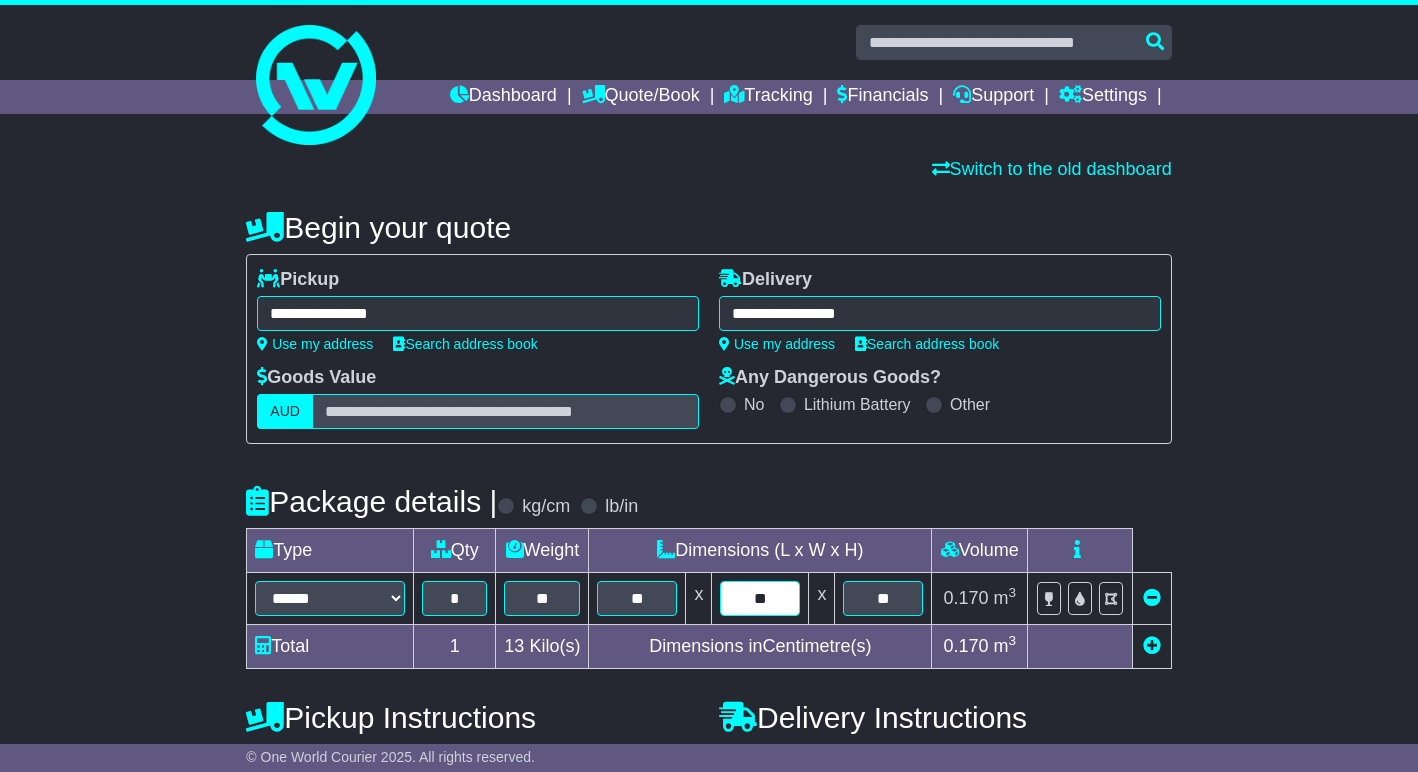 type on "**" 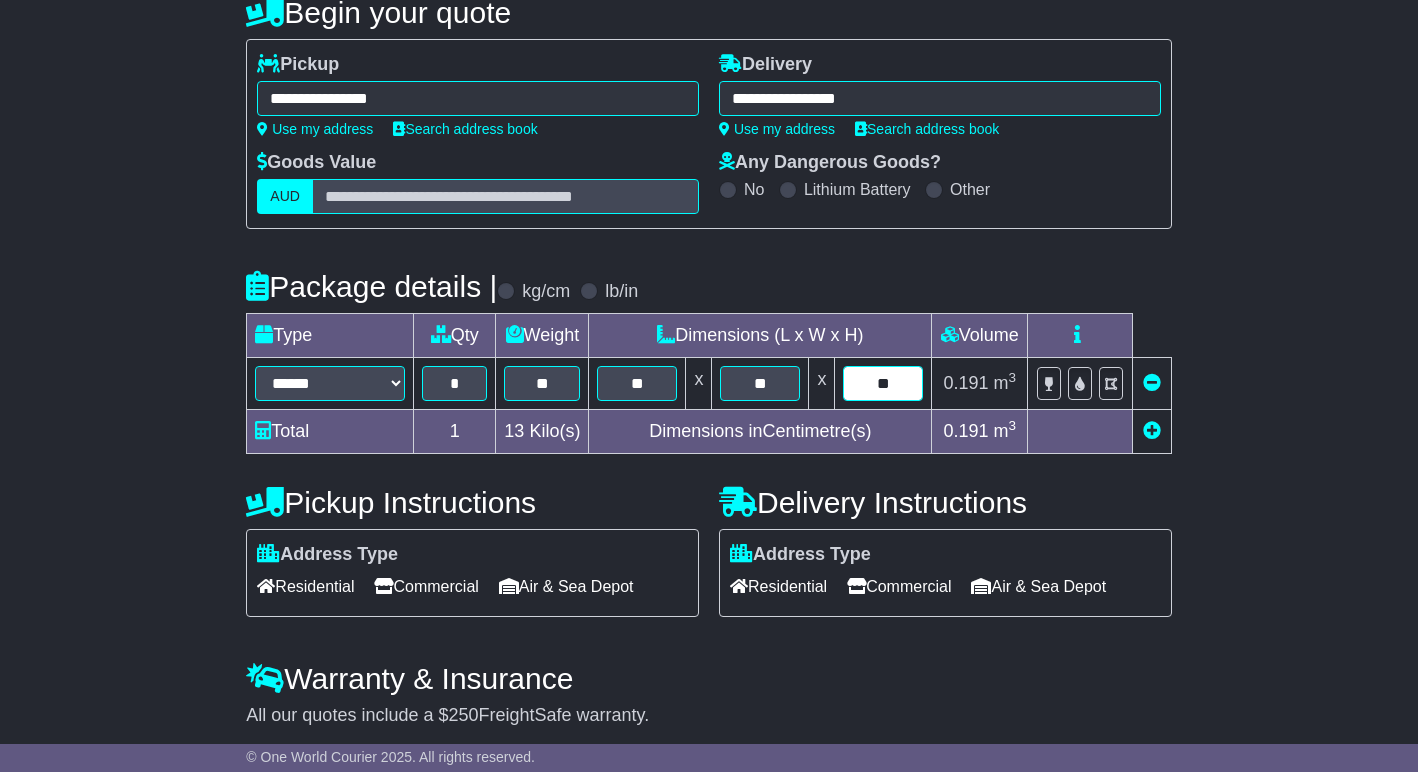 scroll, scrollTop: 249, scrollLeft: 0, axis: vertical 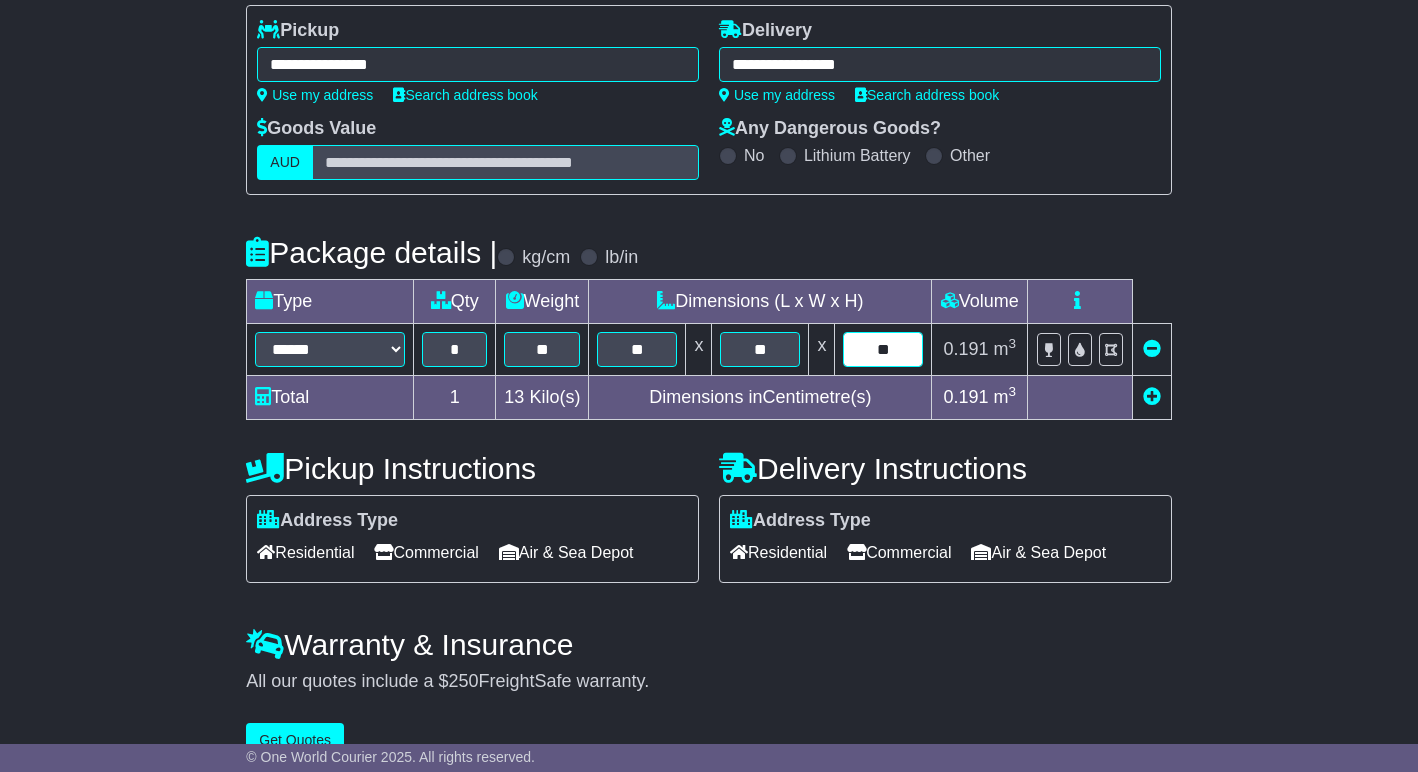 type on "**" 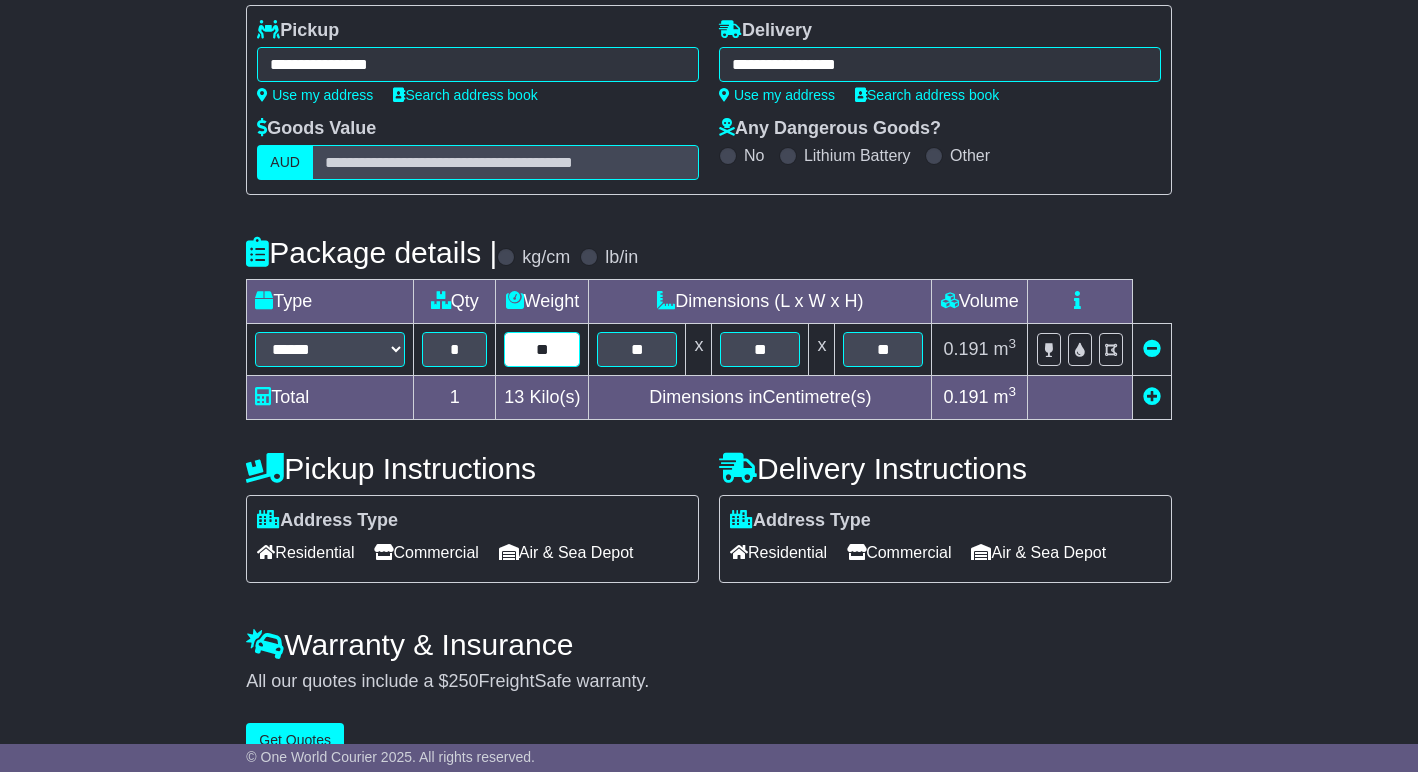 click on "**" at bounding box center [542, 349] 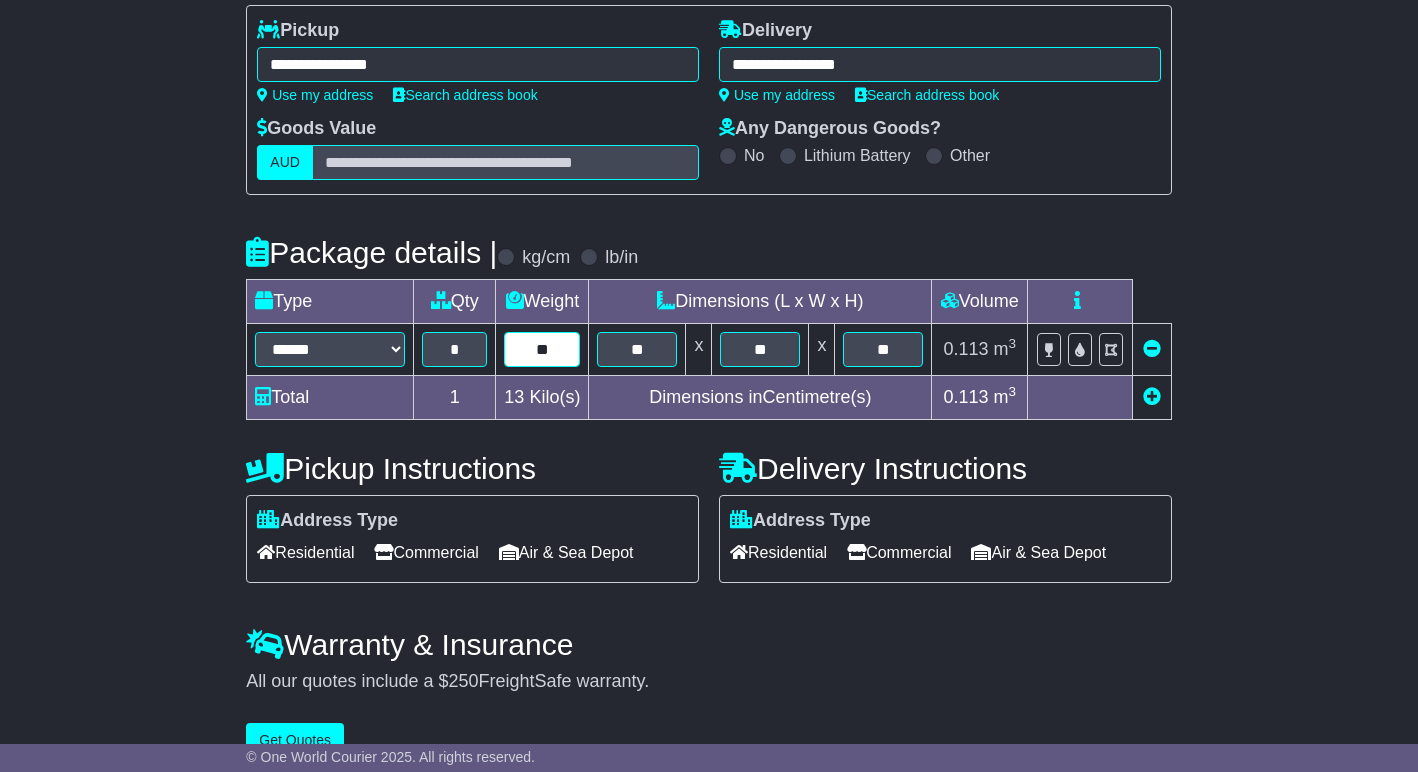 click on "**" at bounding box center (542, 349) 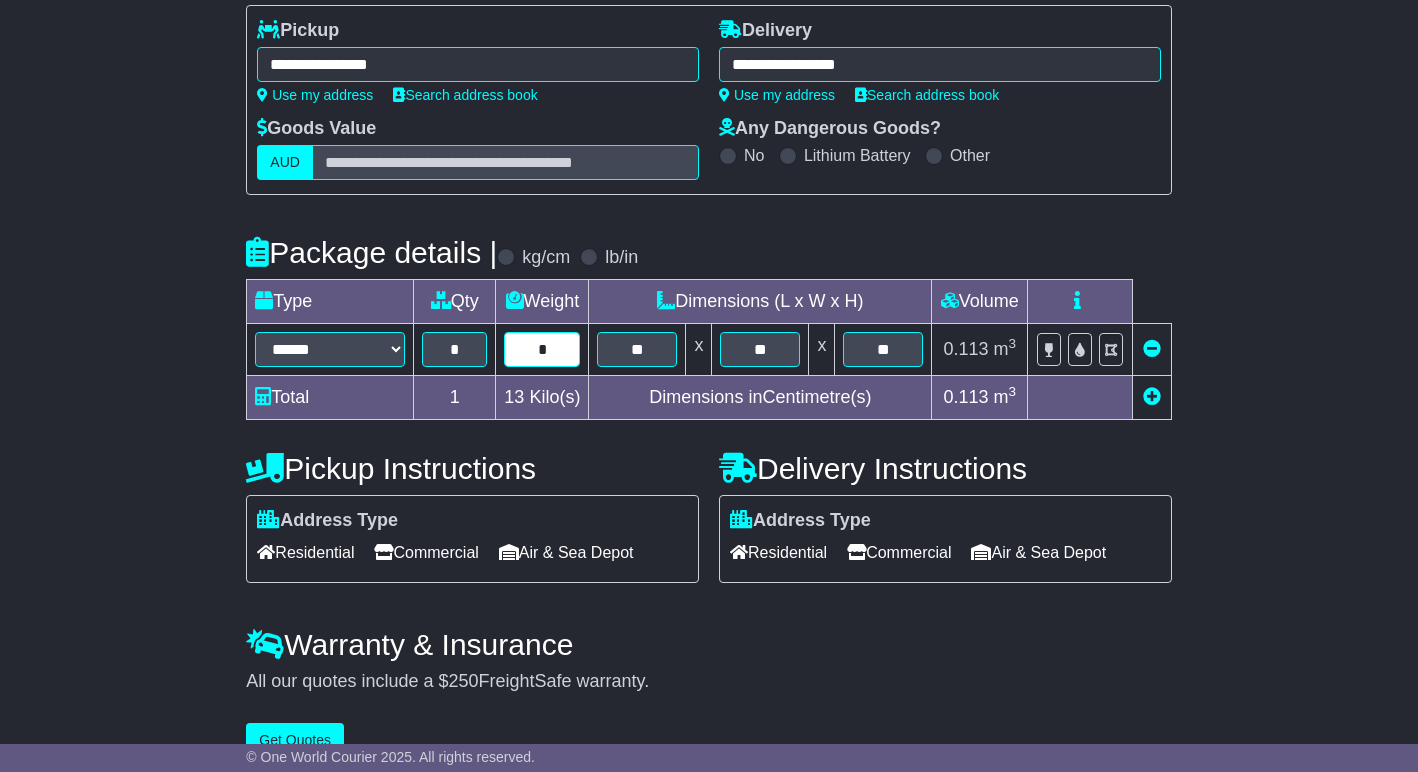 type on "*" 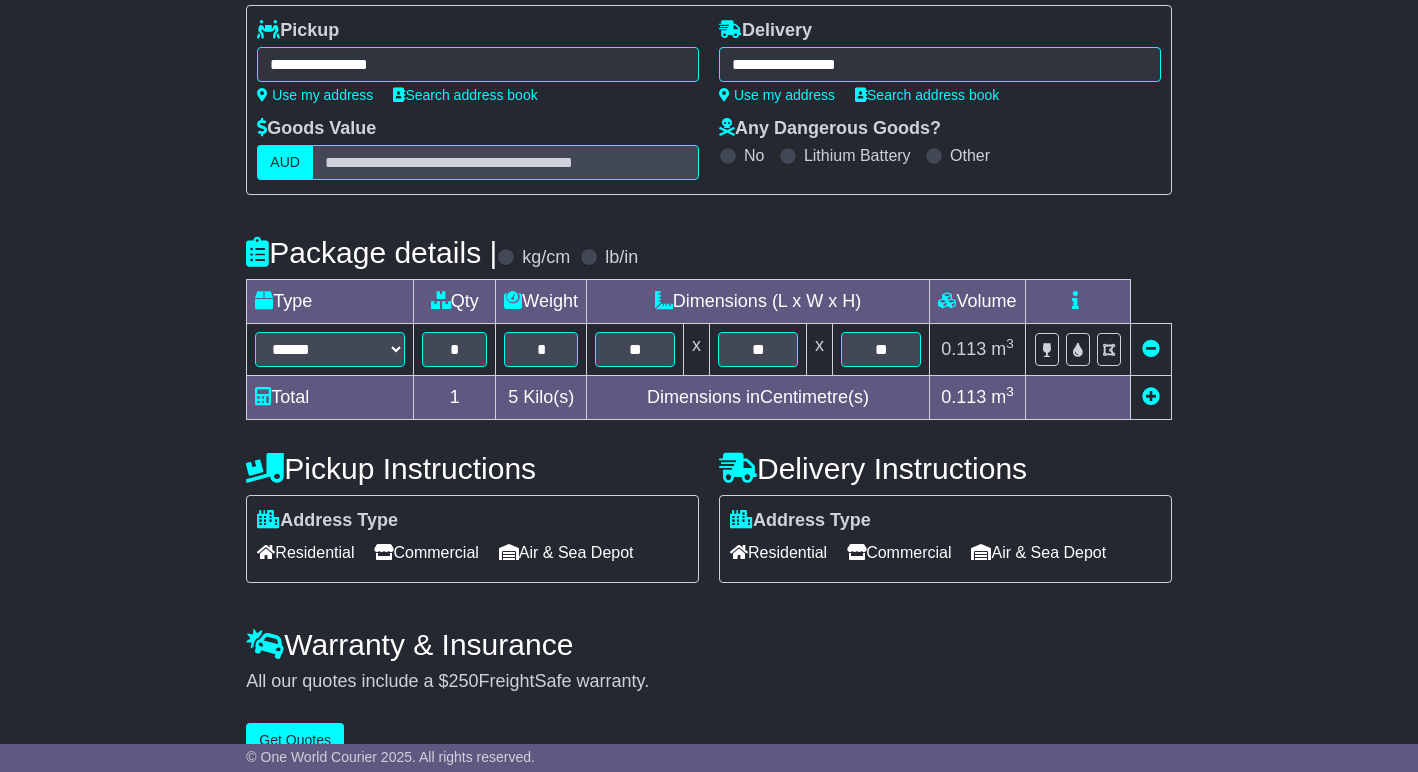 click on "Get Quotes" at bounding box center (295, 740) 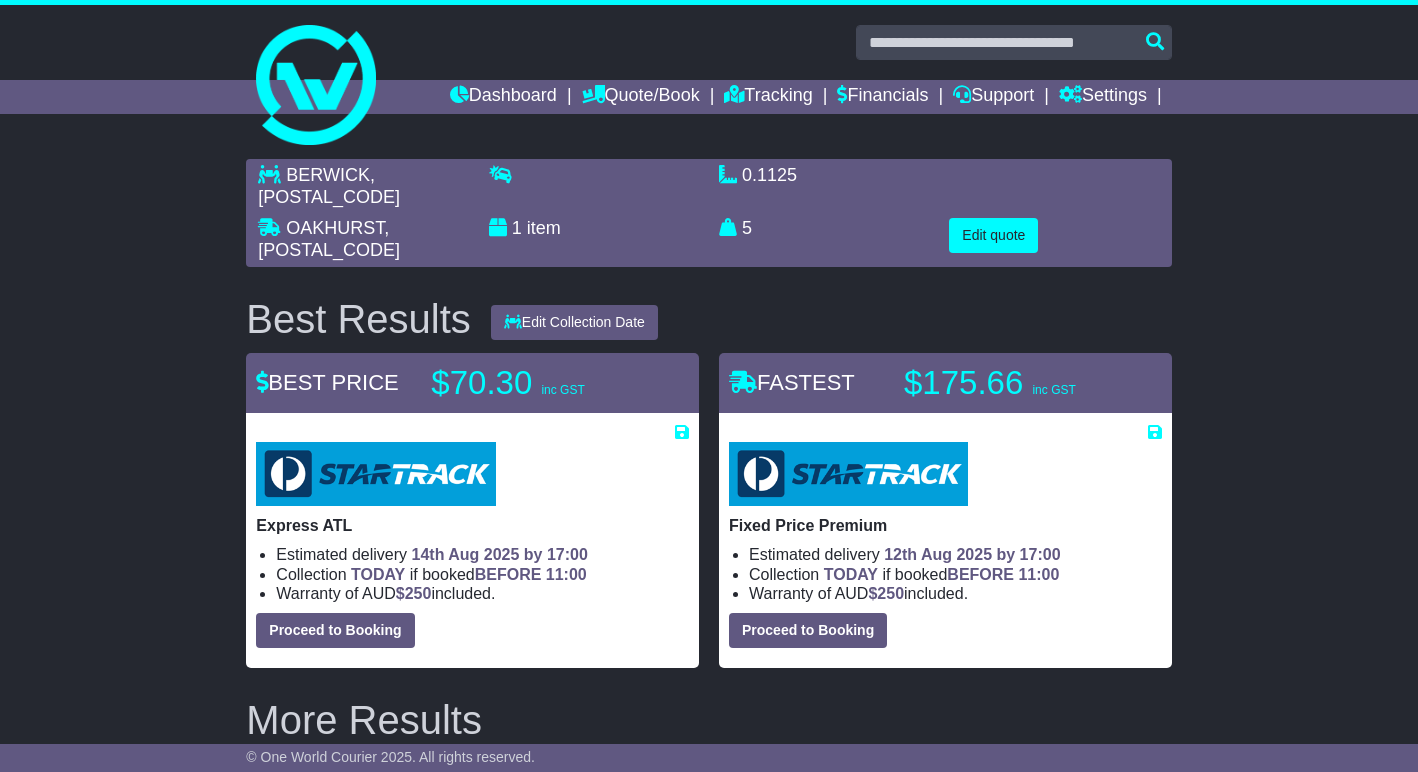 click on "Edit quote" at bounding box center (993, 235) 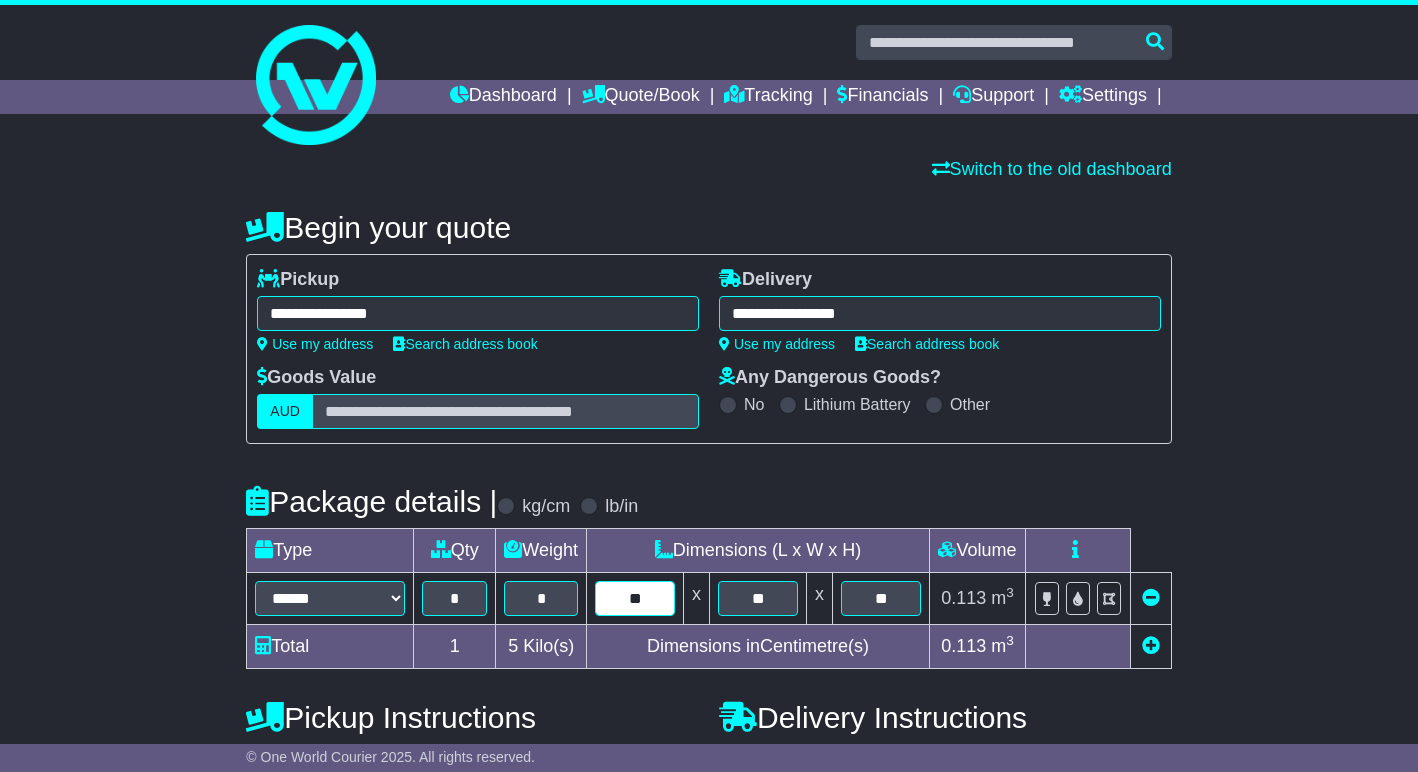 click on "**" at bounding box center [635, 598] 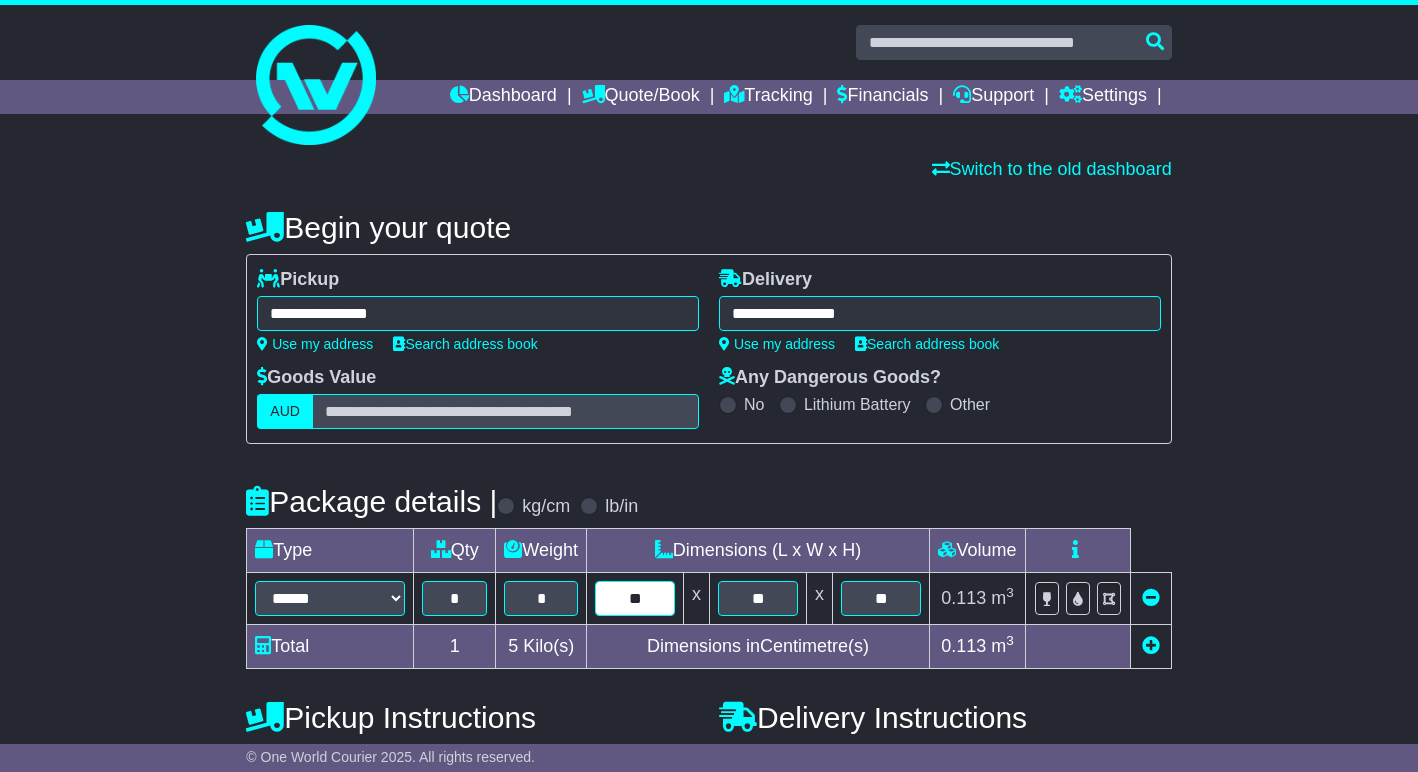 type on "**" 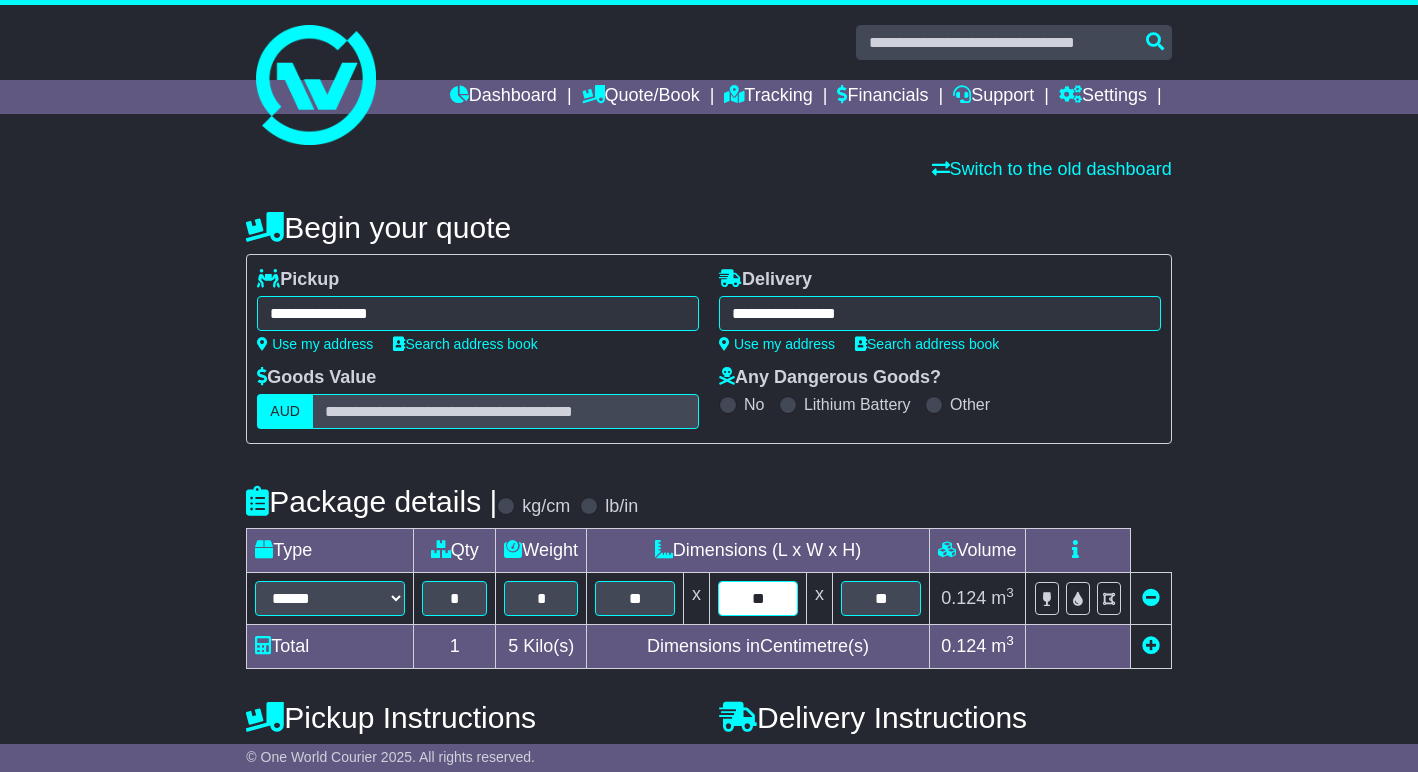 type on "**" 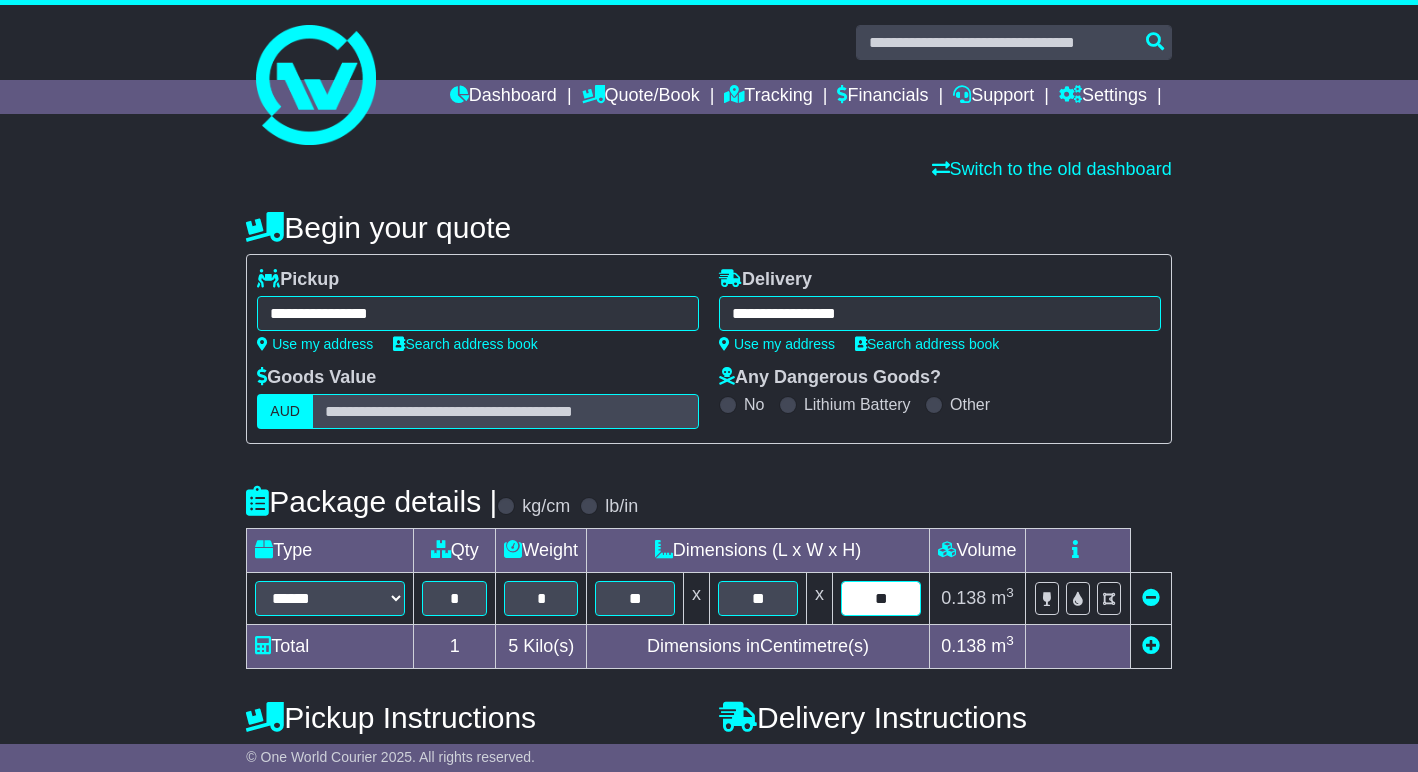 type on "**" 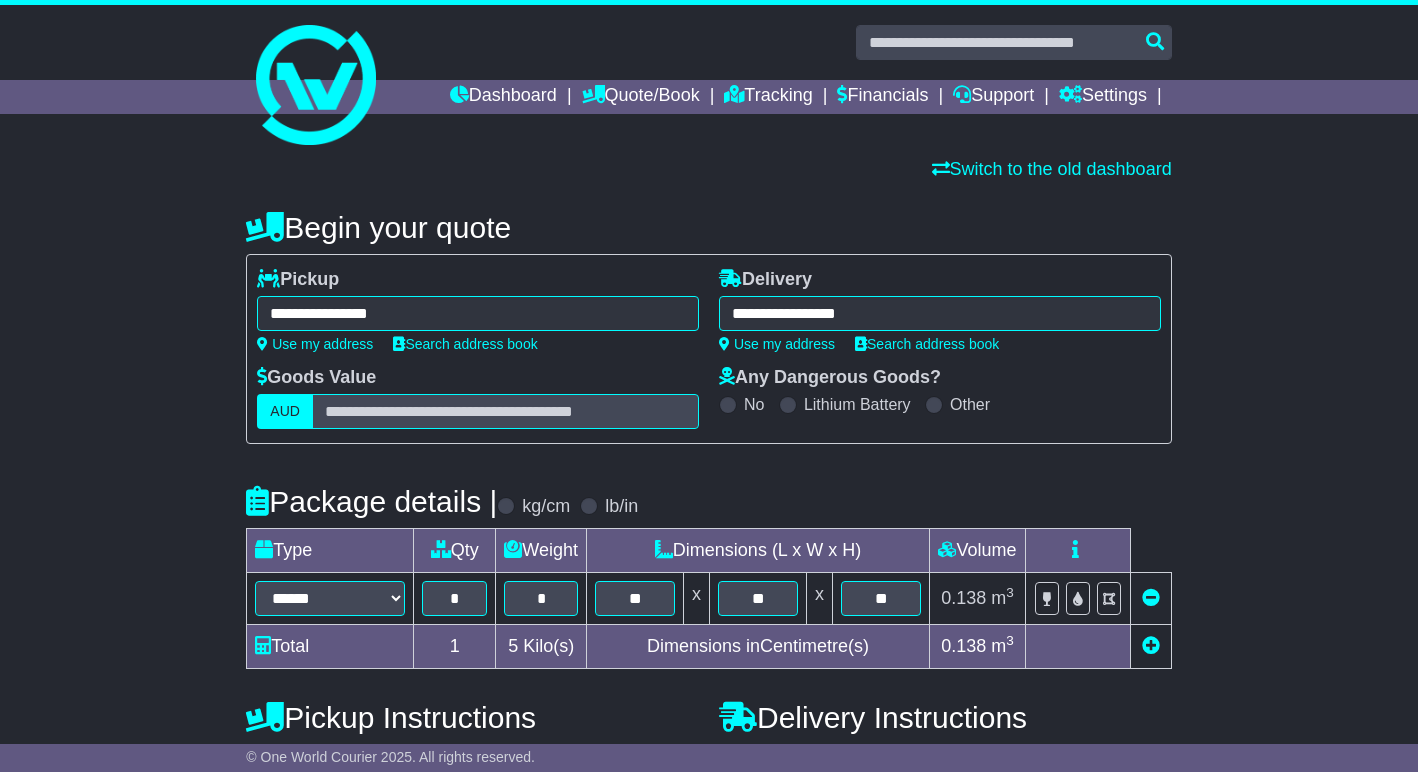 click on "**********" at bounding box center (940, 313) 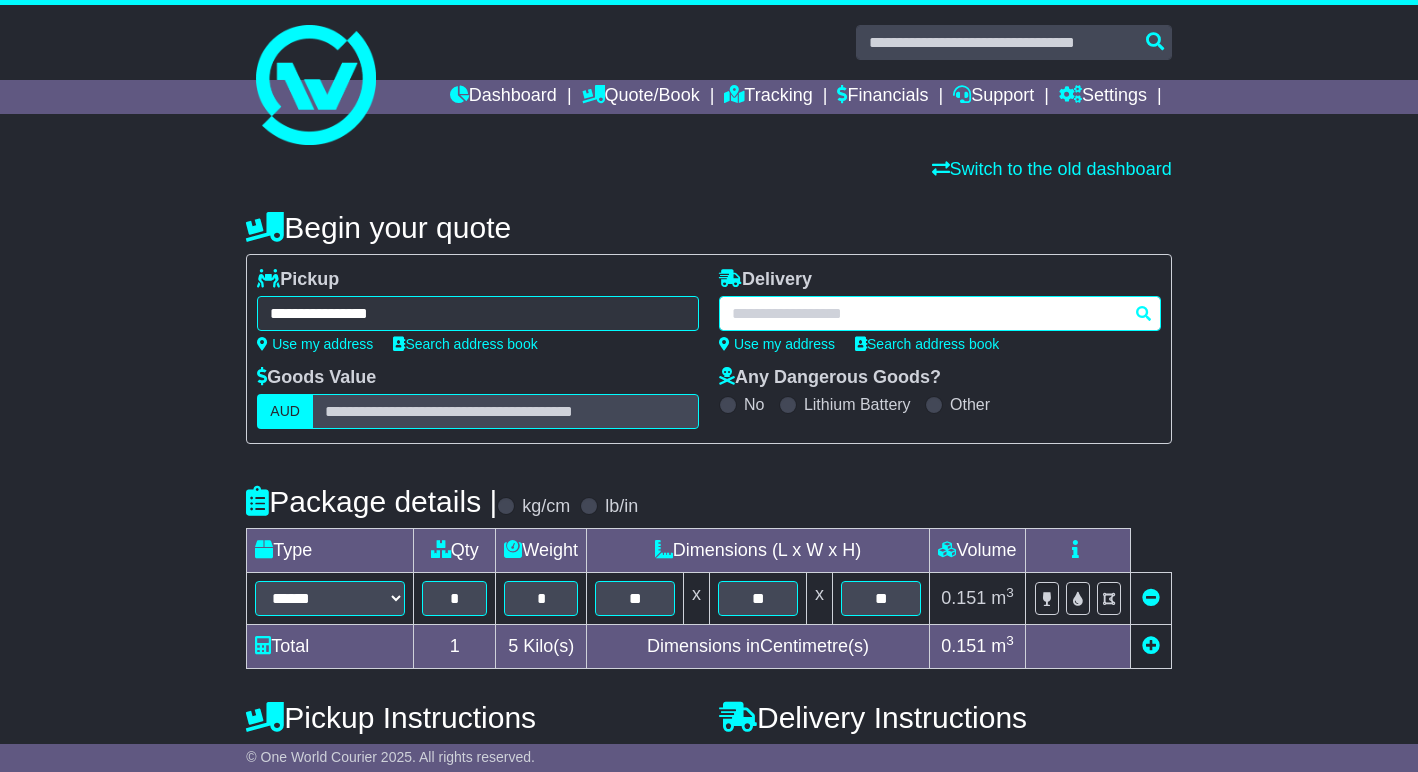 click at bounding box center (940, 313) 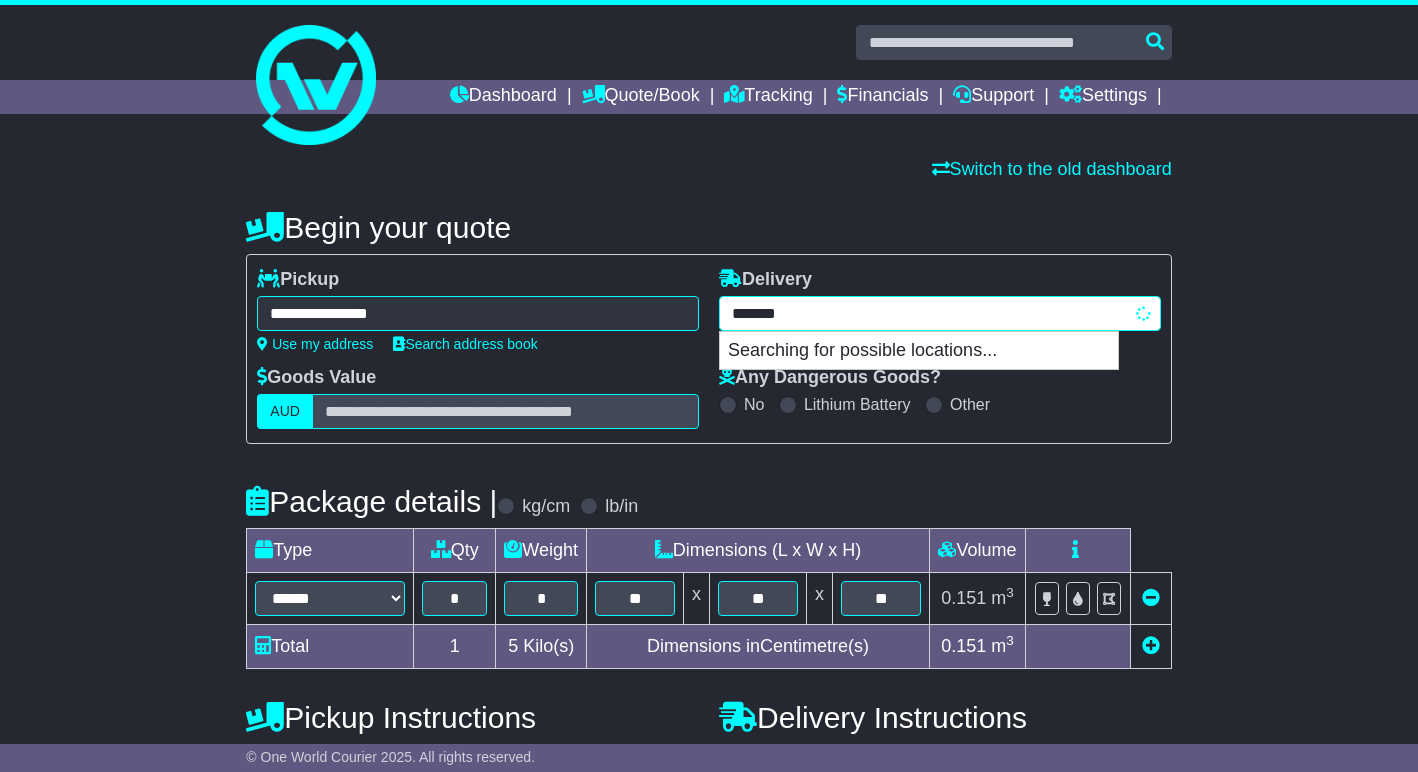 type on "********" 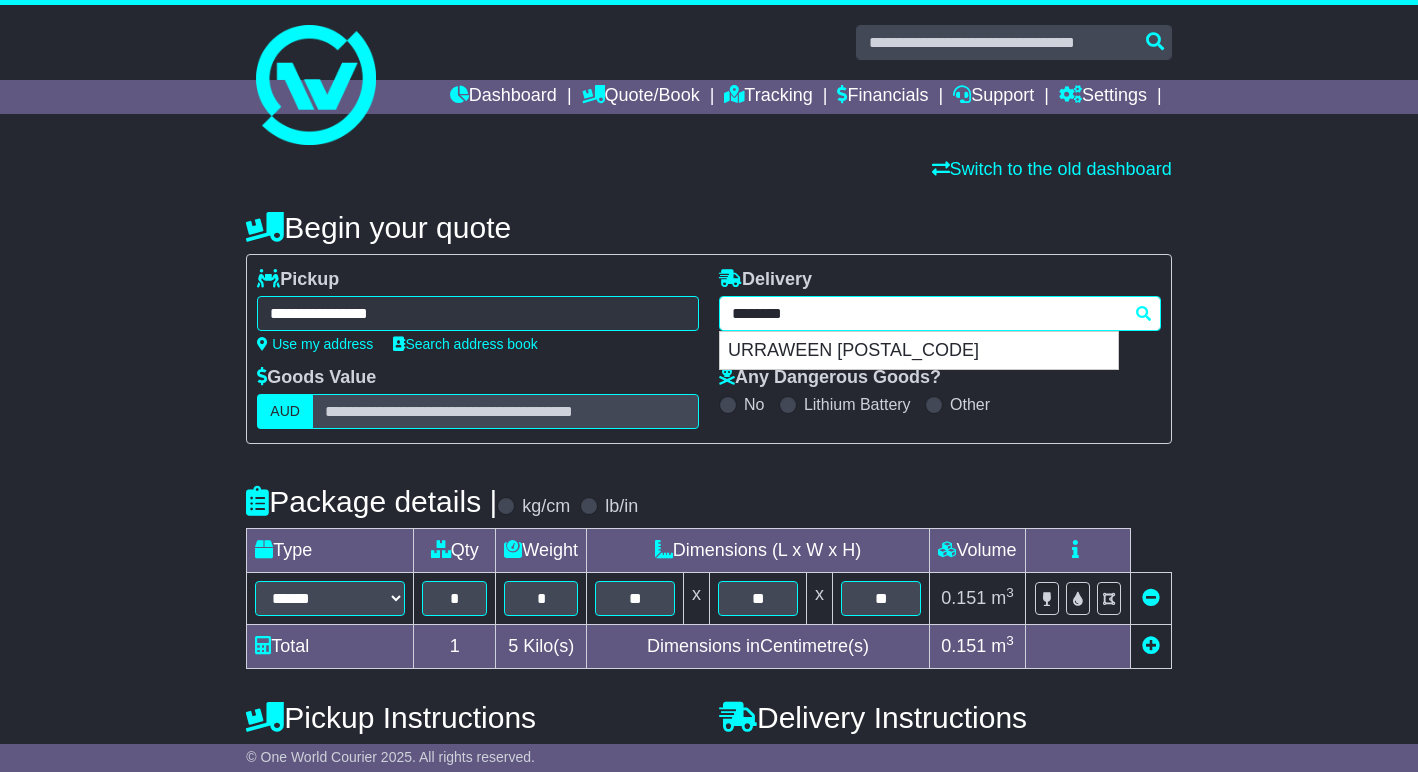 click on "URRAWEEN [POSTAL_CODE]" at bounding box center [919, 351] 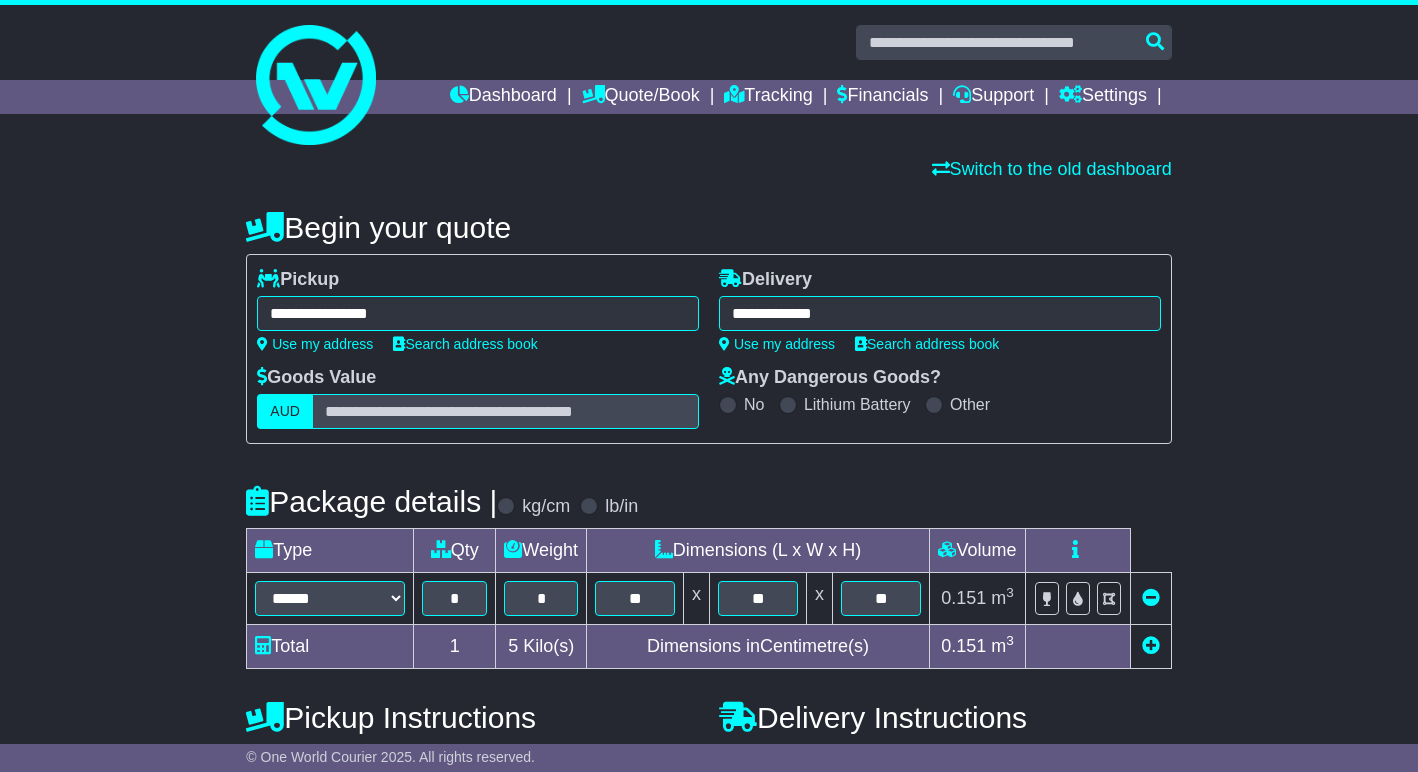 type on "**********" 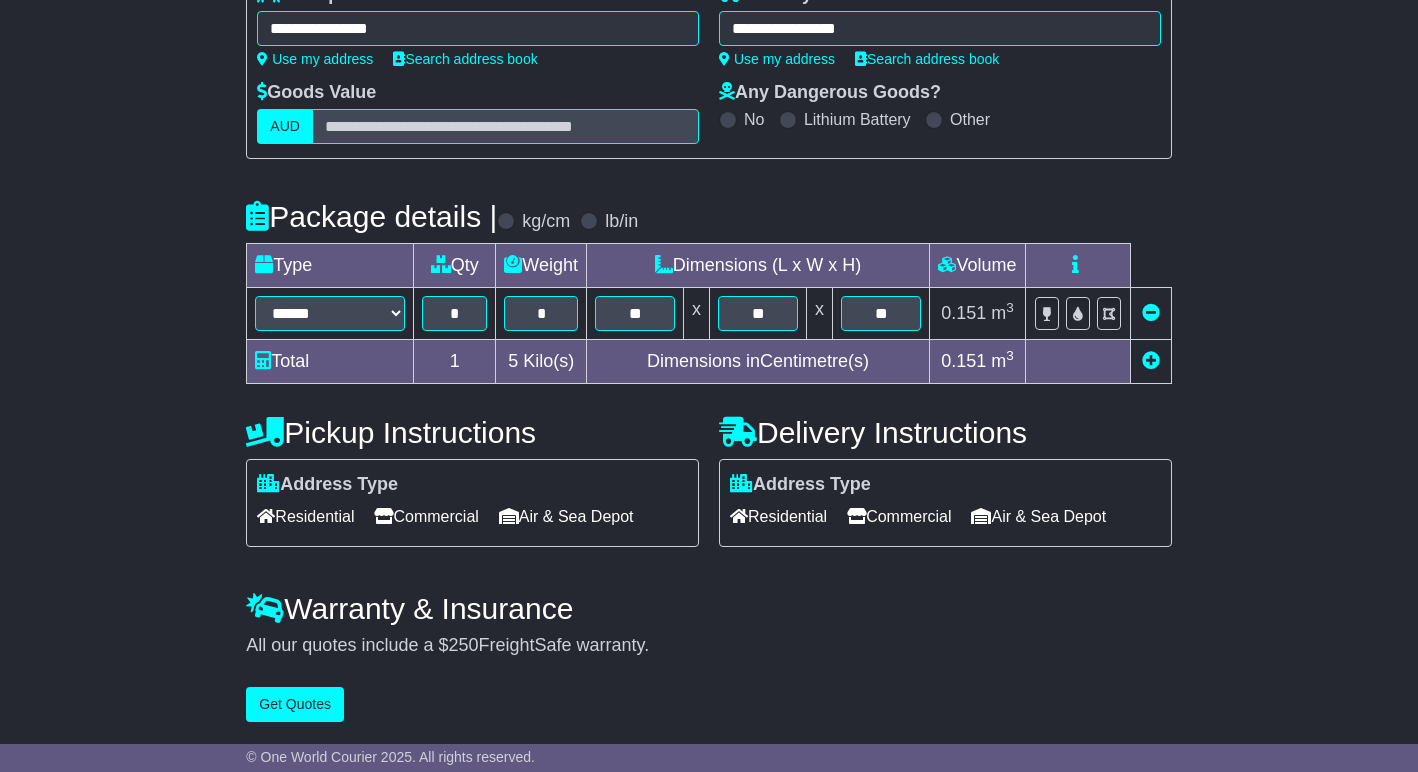 scroll, scrollTop: 283, scrollLeft: 0, axis: vertical 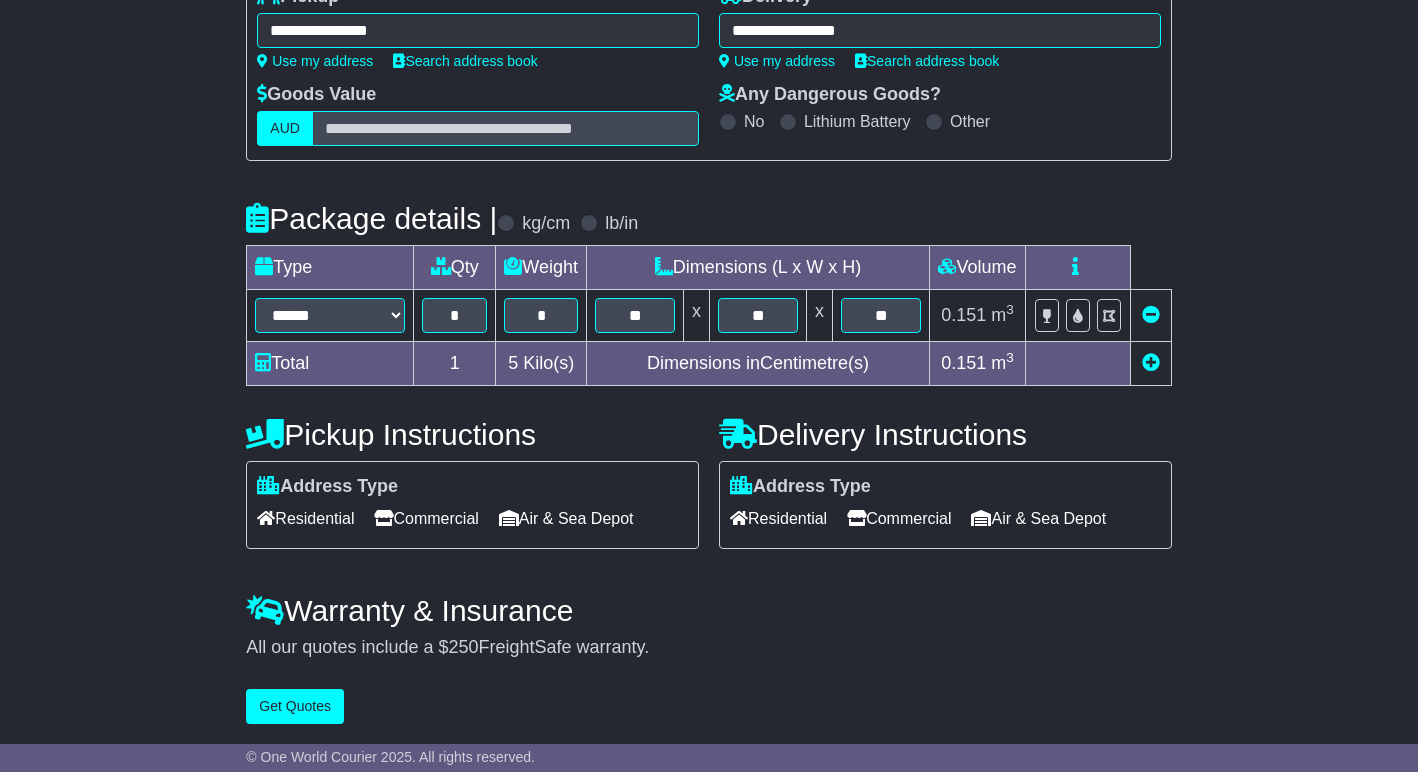click on "Get Quotes" at bounding box center (295, 706) 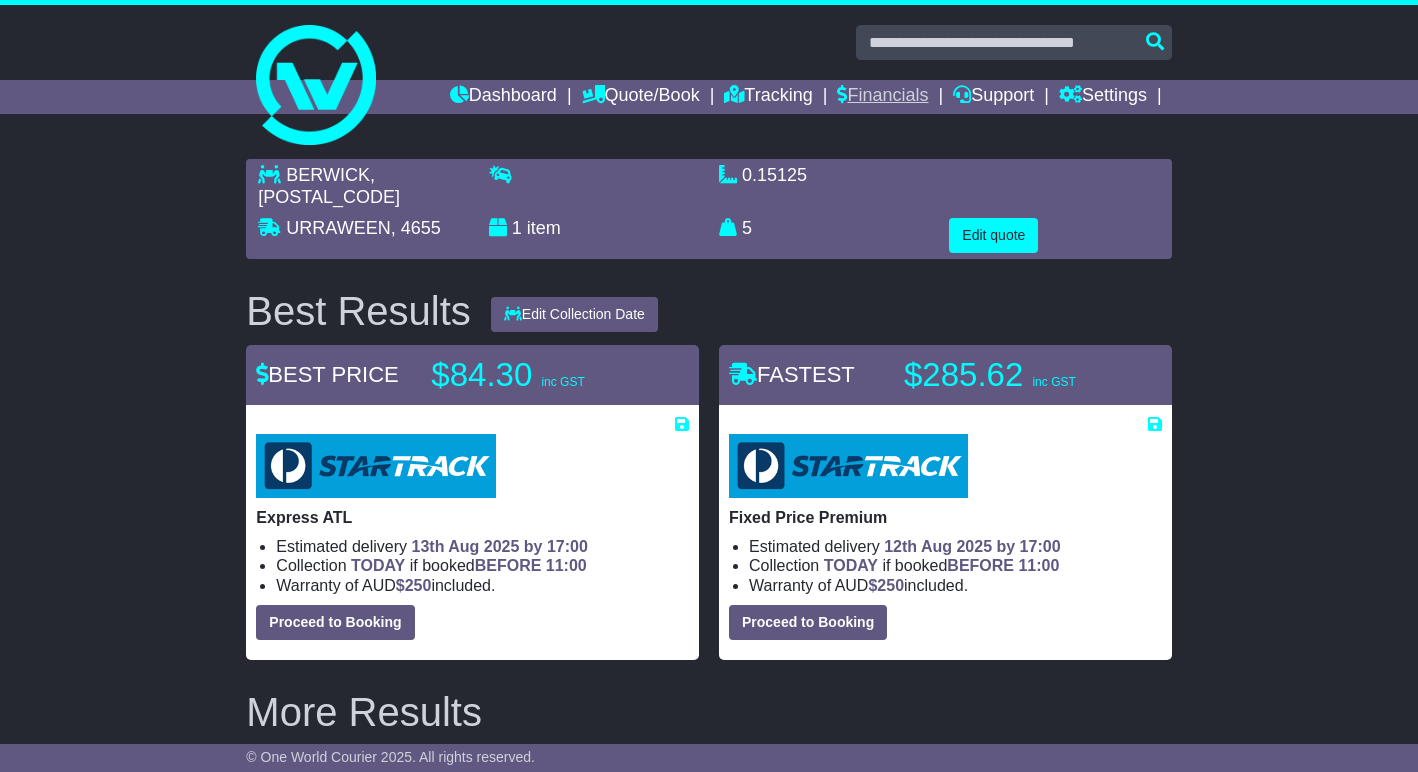 scroll, scrollTop: 0, scrollLeft: 0, axis: both 